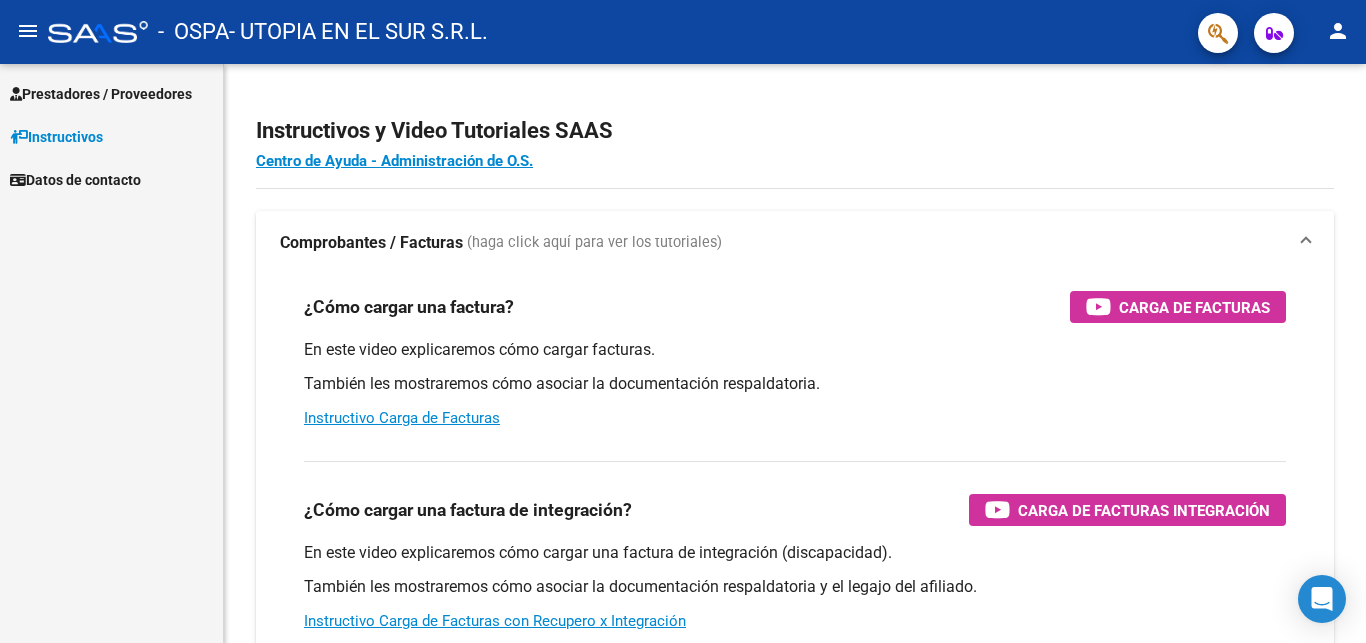 scroll, scrollTop: 0, scrollLeft: 0, axis: both 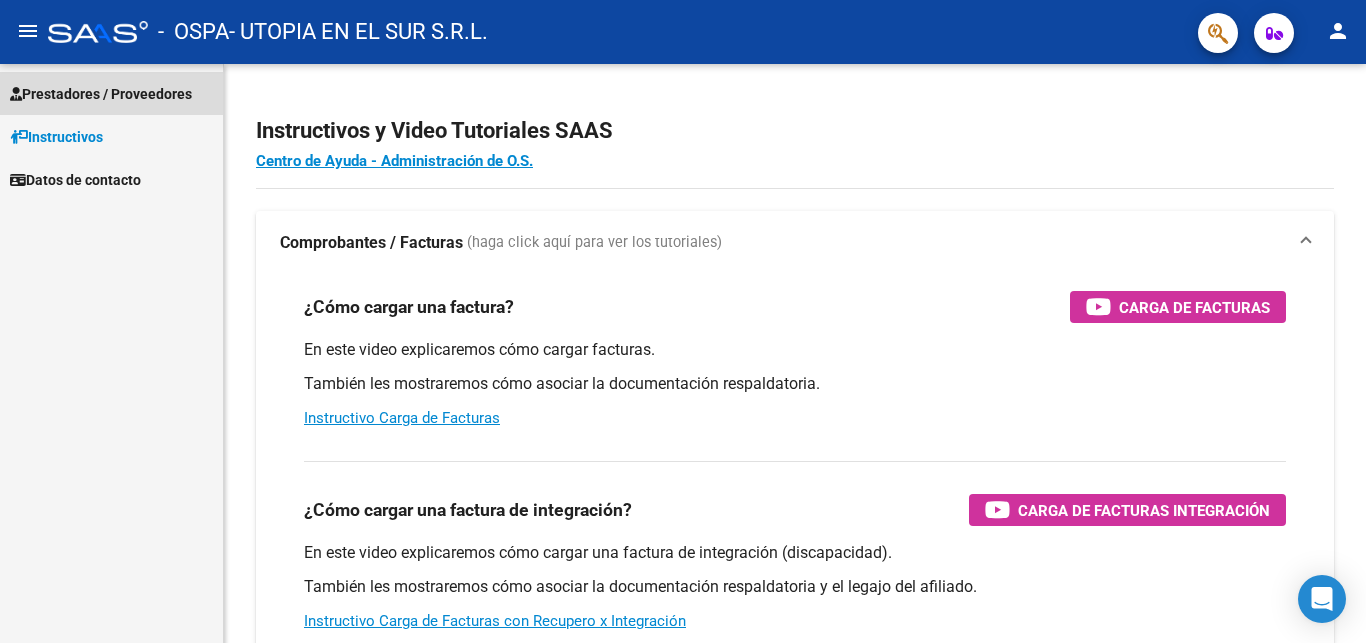 click on "Prestadores / Proveedores" at bounding box center (101, 94) 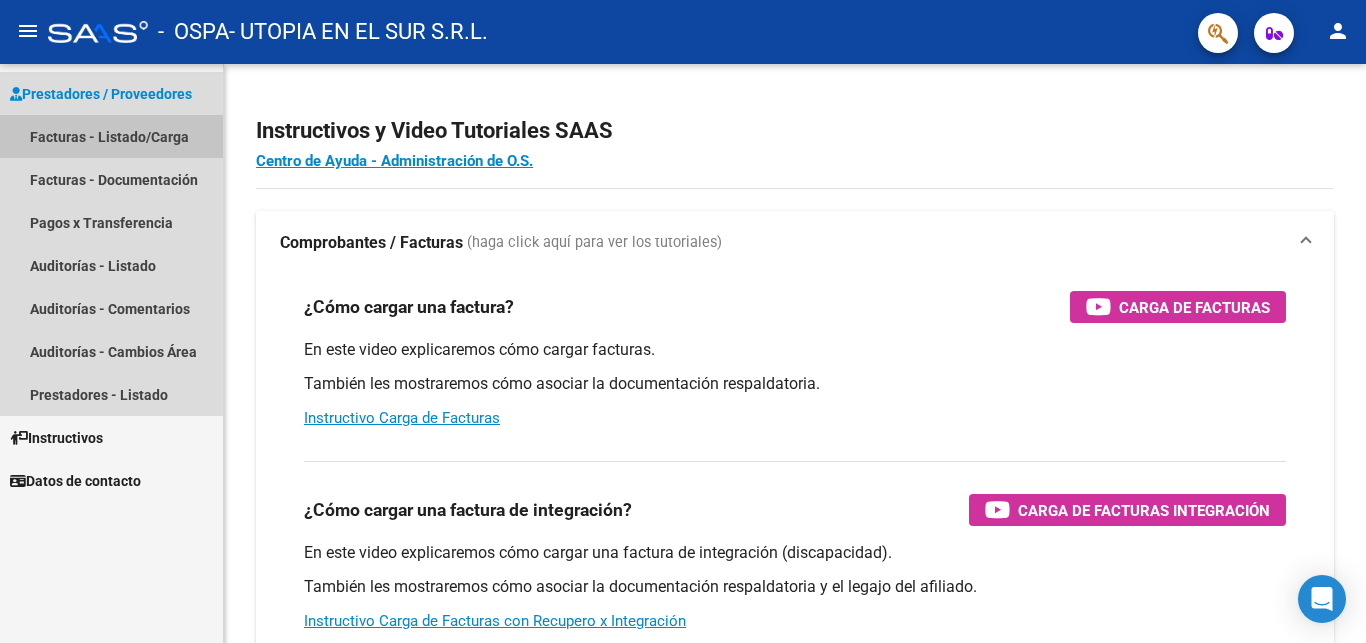 click on "Facturas - Listado/Carga" at bounding box center [111, 136] 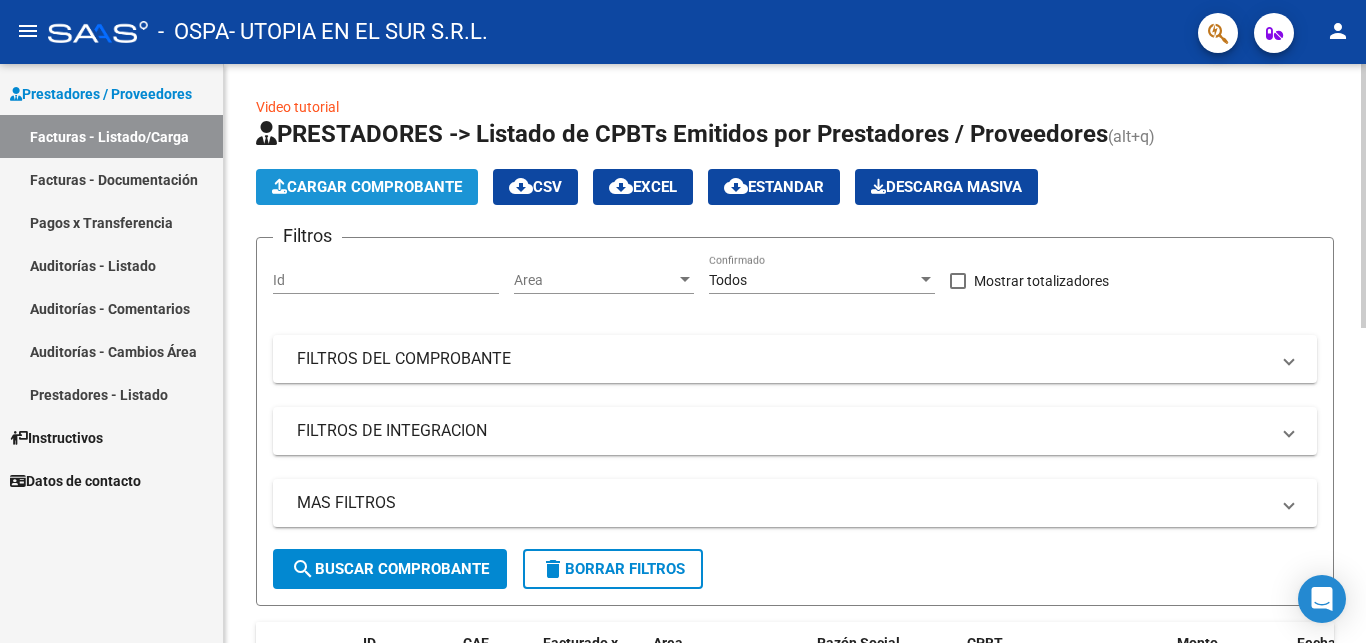 click on "Cargar Comprobante" 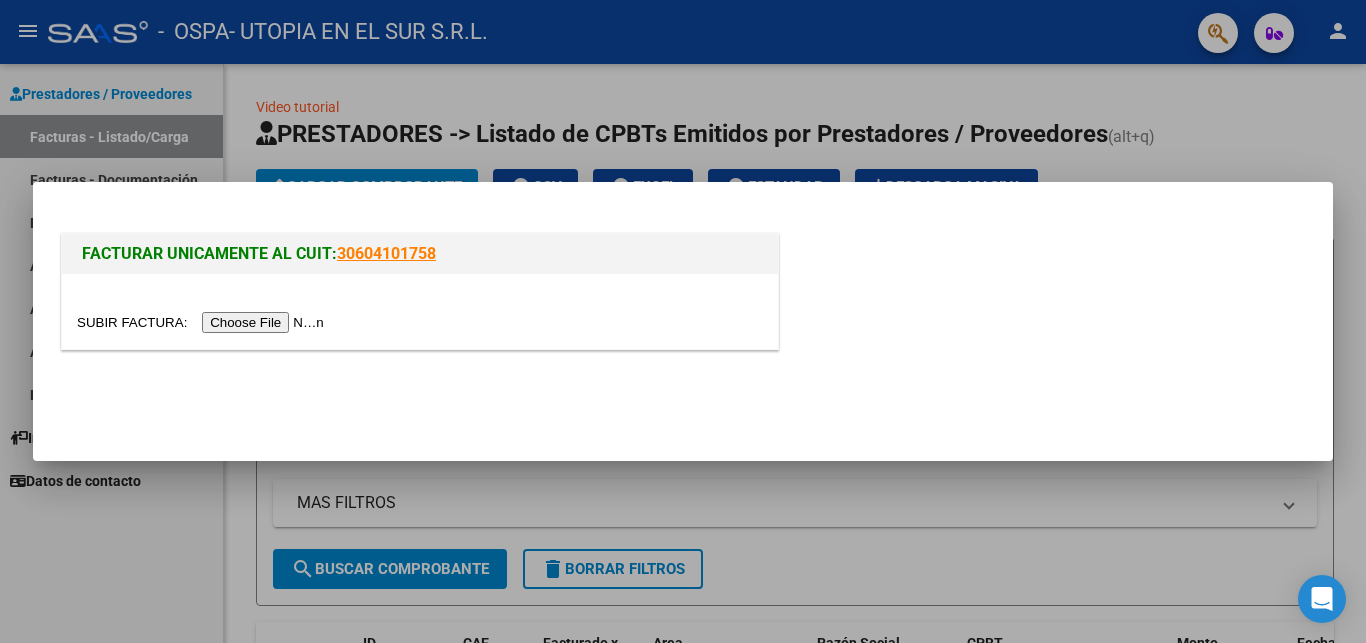 click at bounding box center [203, 322] 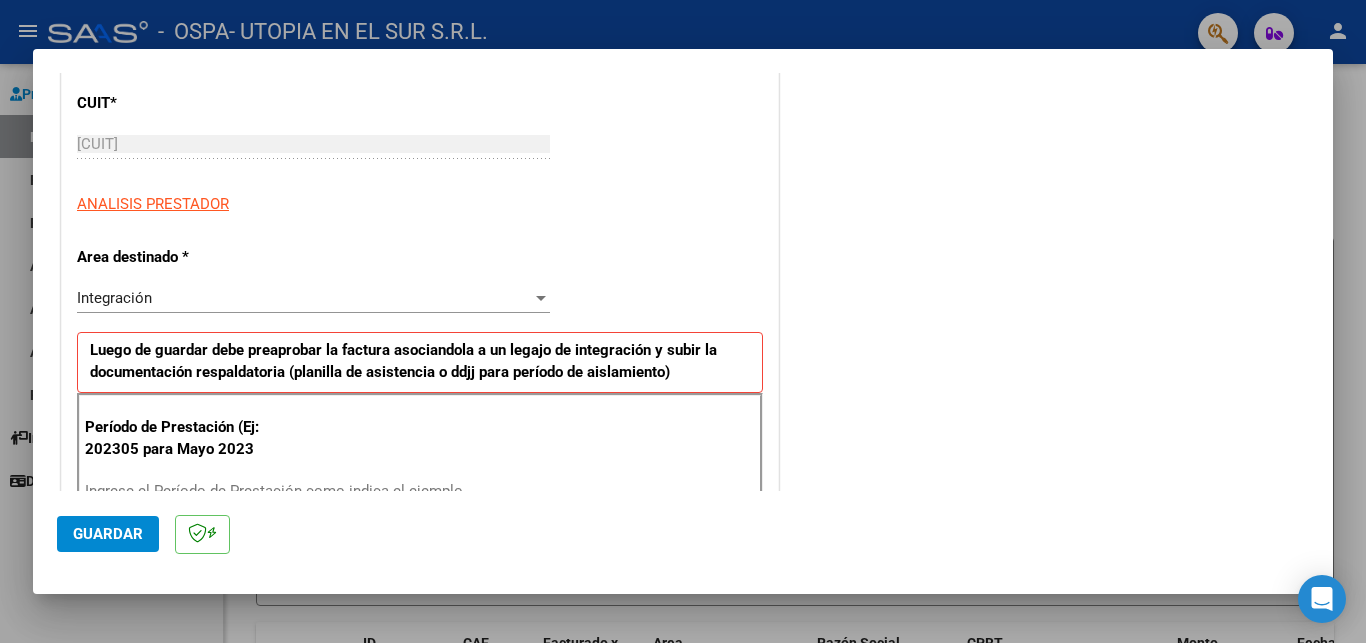 scroll, scrollTop: 324, scrollLeft: 0, axis: vertical 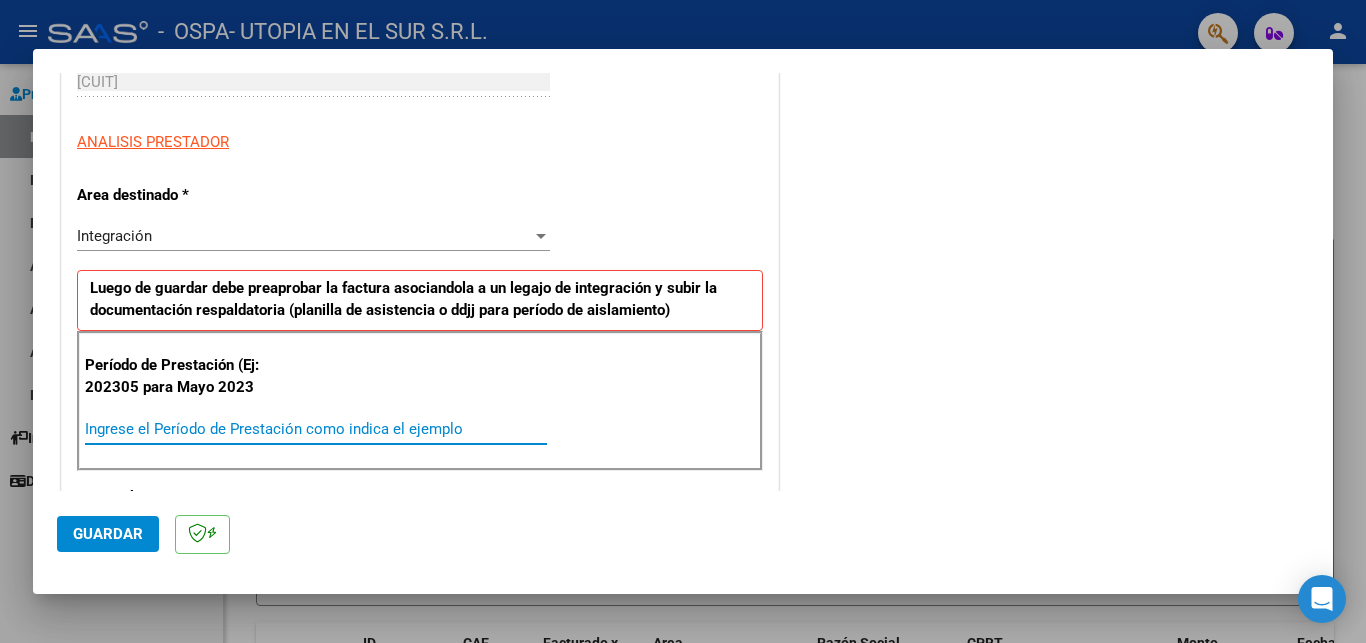 click on "Ingrese el Período de Prestación como indica el ejemplo" at bounding box center [316, 429] 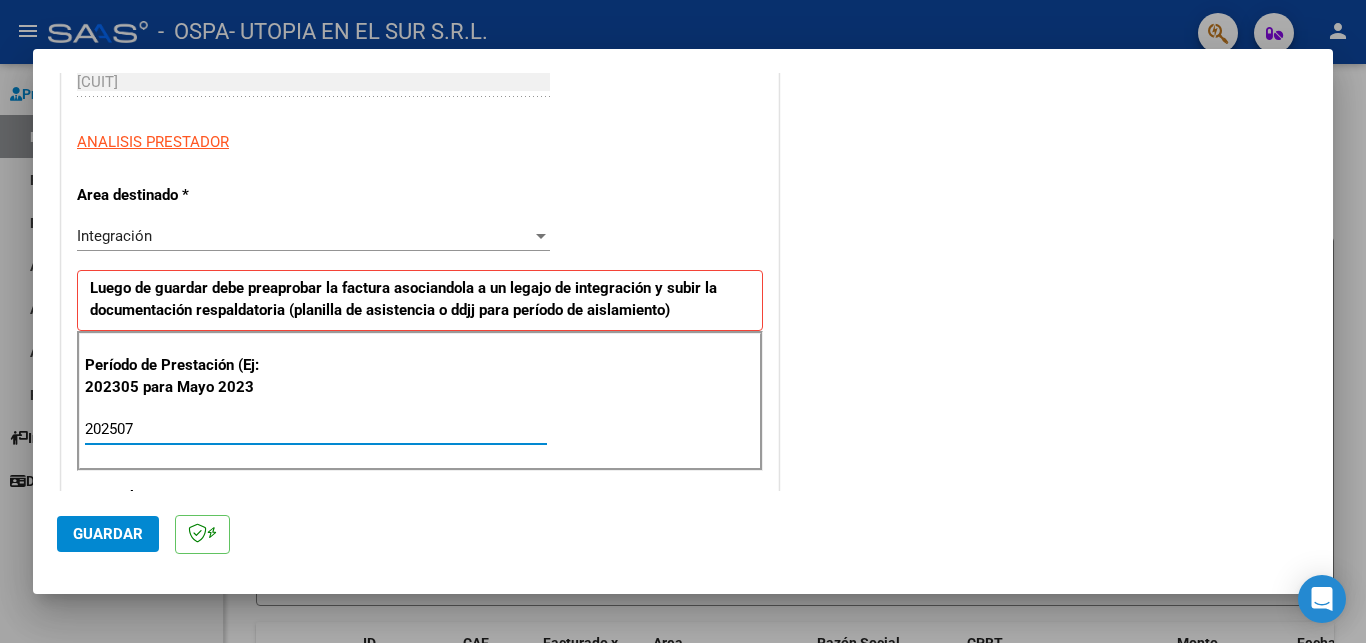 type on "202507" 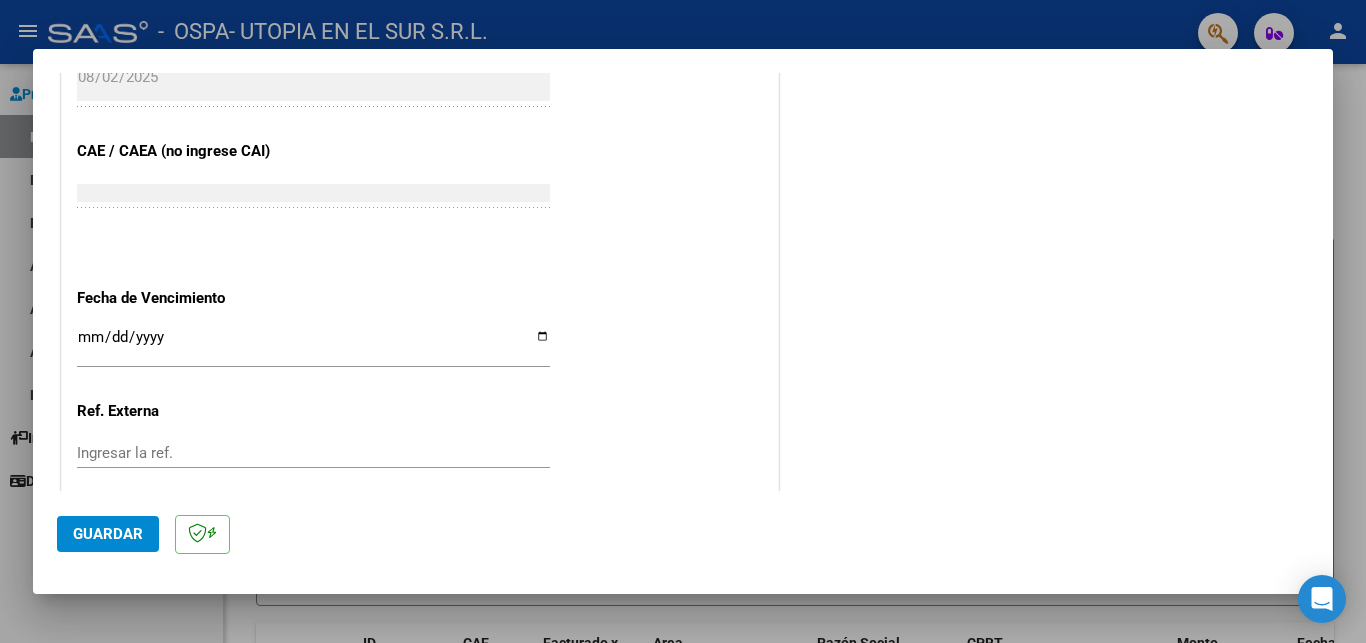 scroll, scrollTop: 1280, scrollLeft: 0, axis: vertical 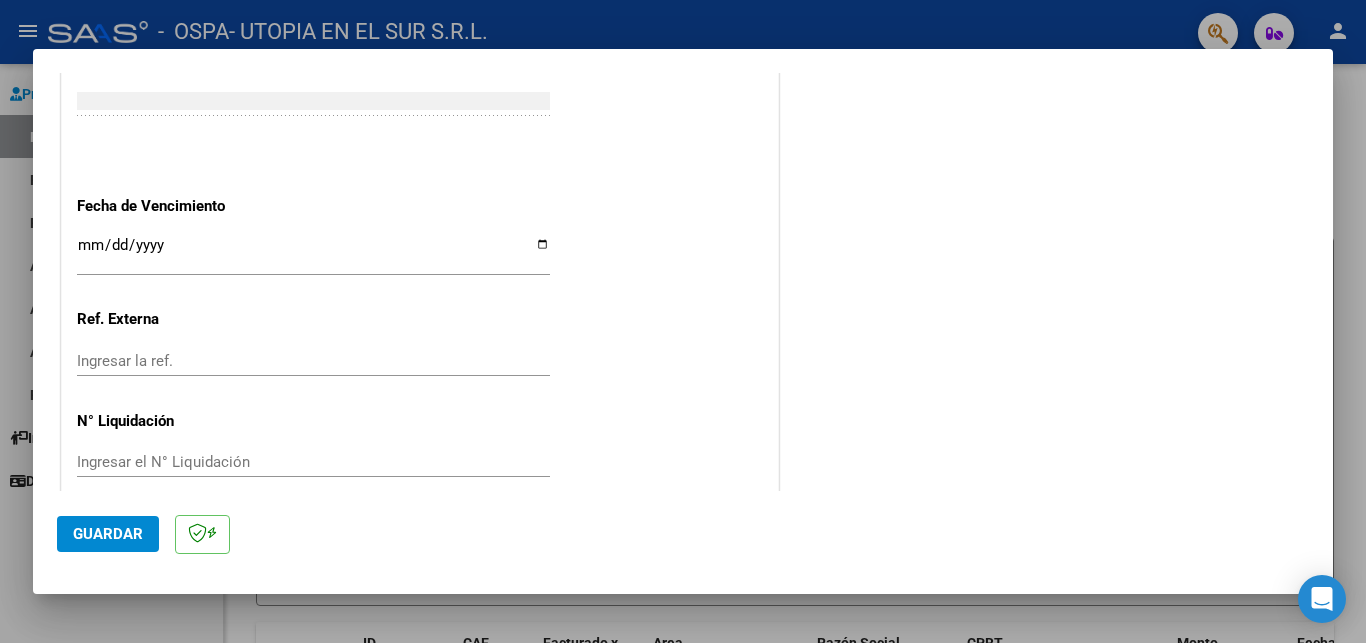 click on "Ingresar la fecha" at bounding box center (313, 253) 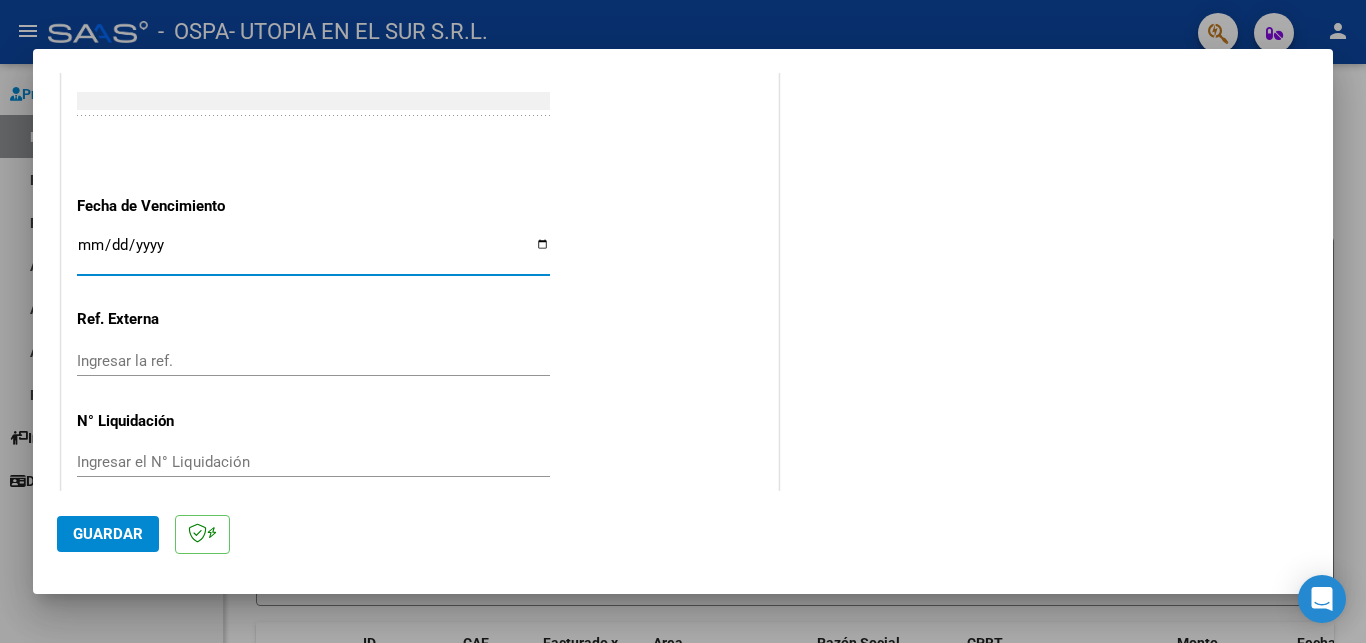 type on "2025-08-12" 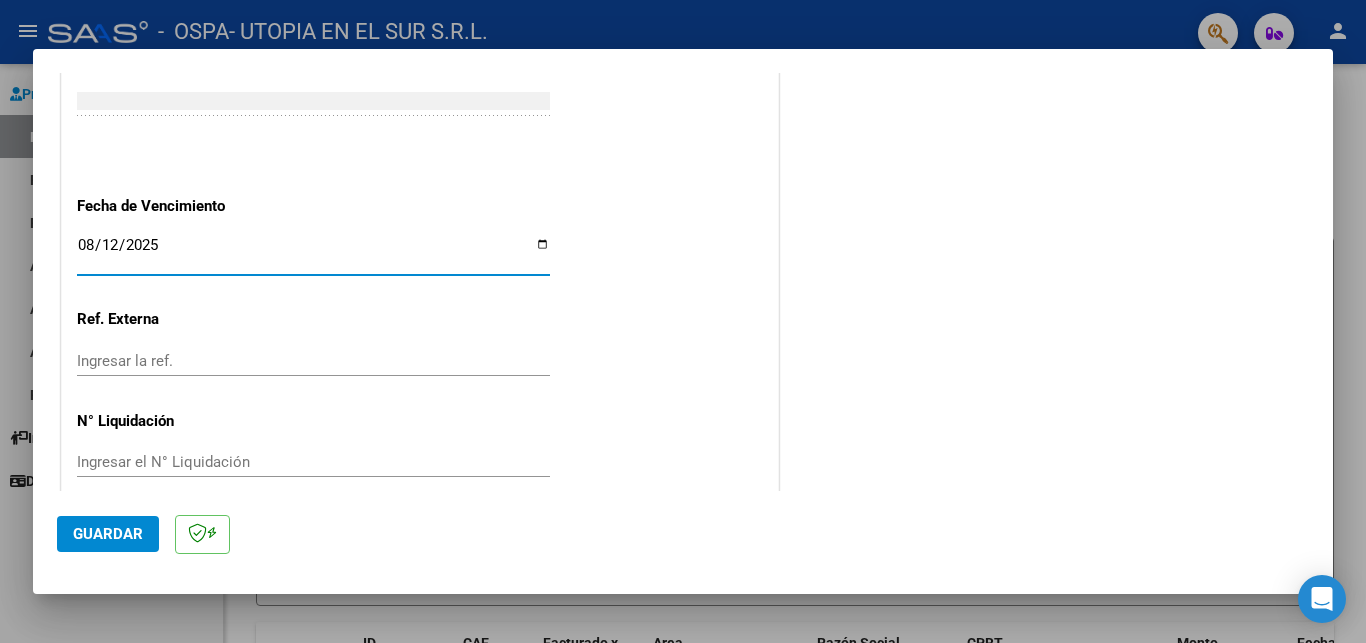 click on "Guardar" 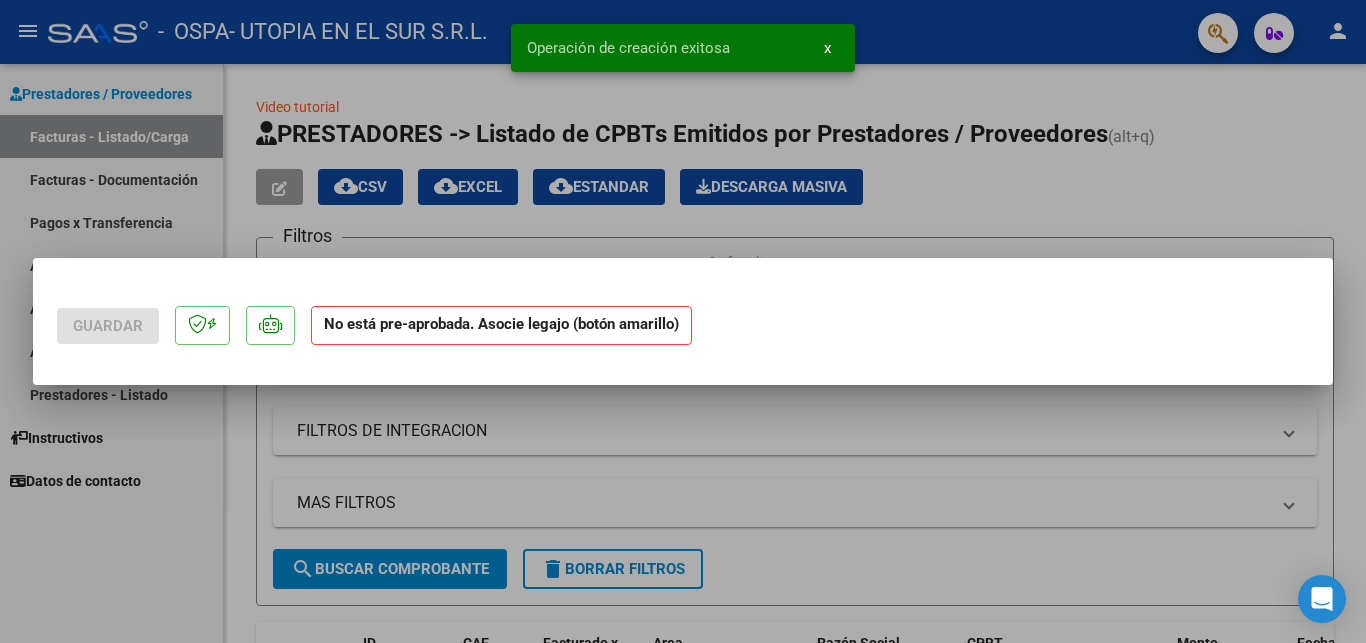 scroll, scrollTop: 0, scrollLeft: 0, axis: both 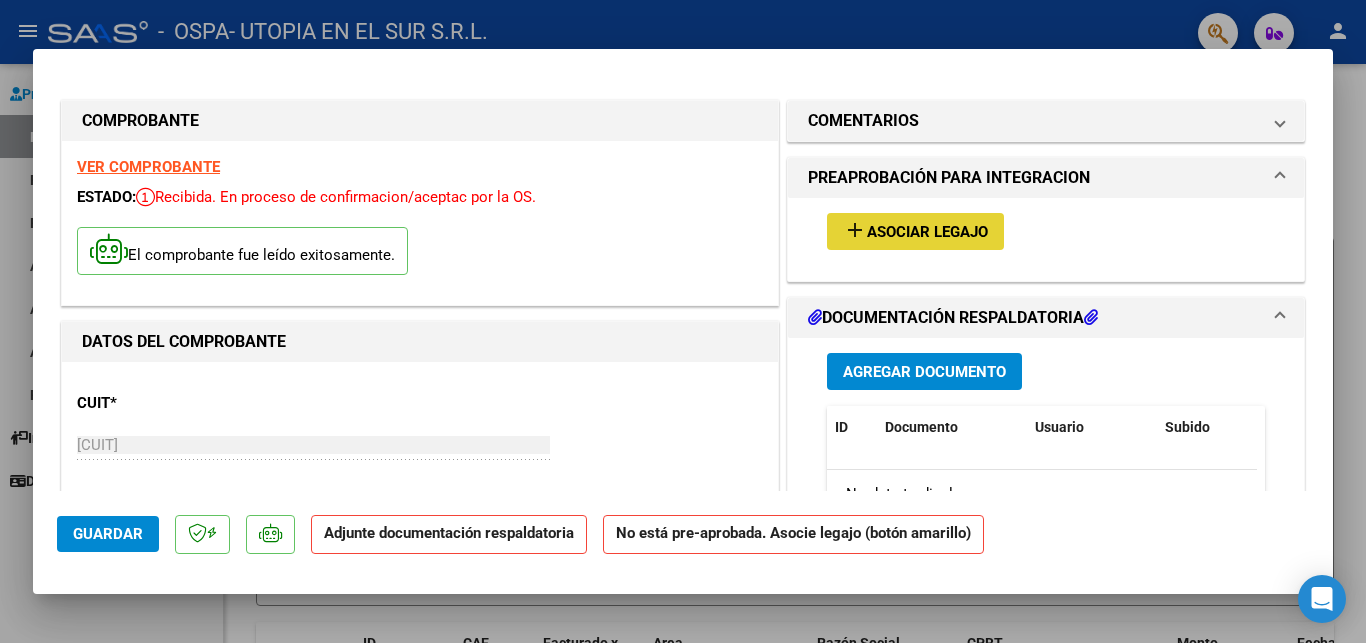 click on "Asociar Legajo" at bounding box center (927, 232) 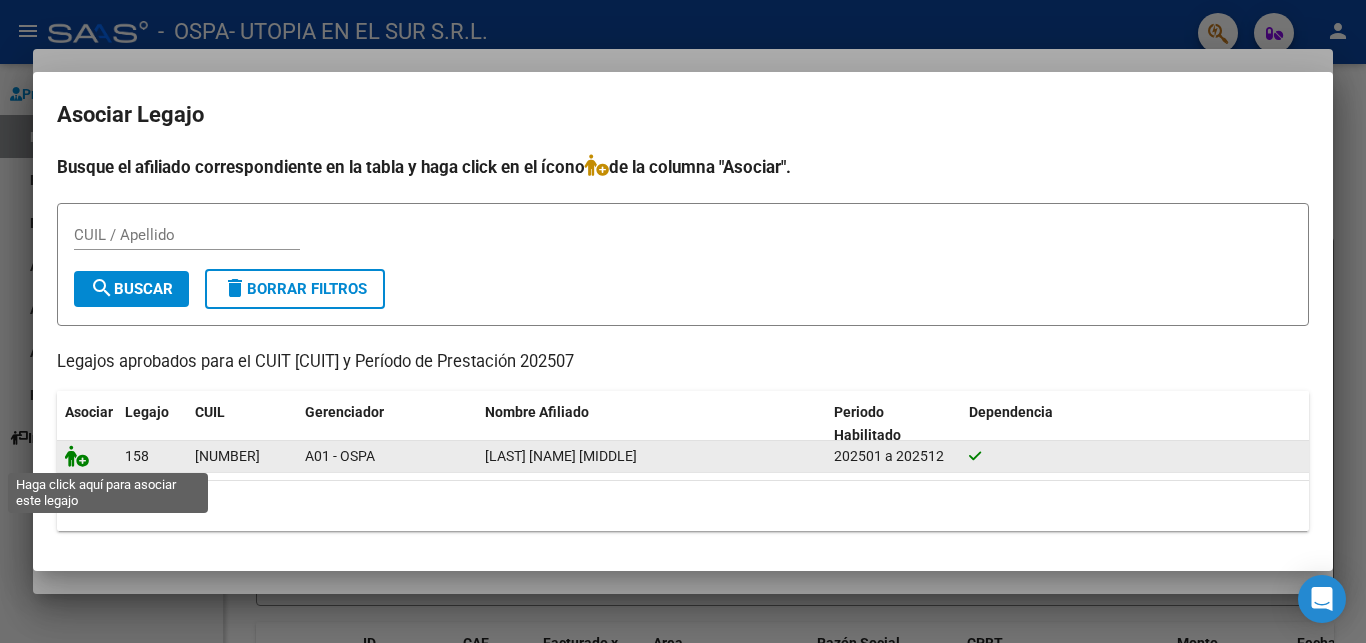 click 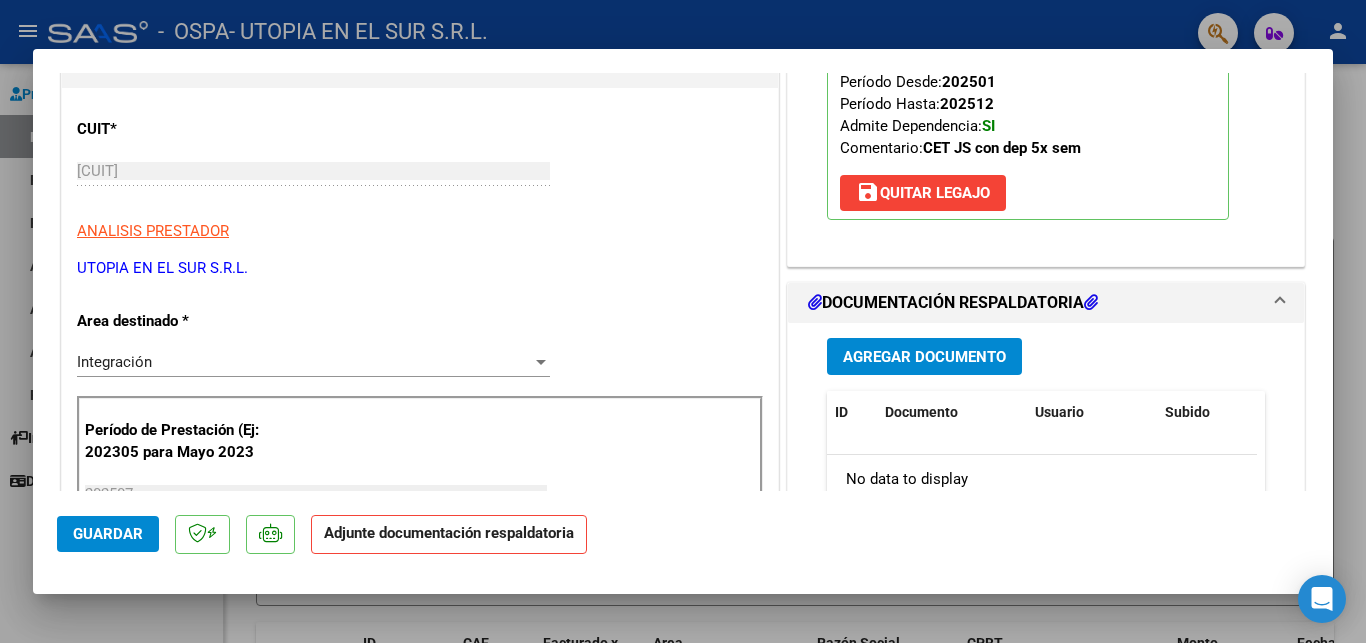 scroll, scrollTop: 324, scrollLeft: 0, axis: vertical 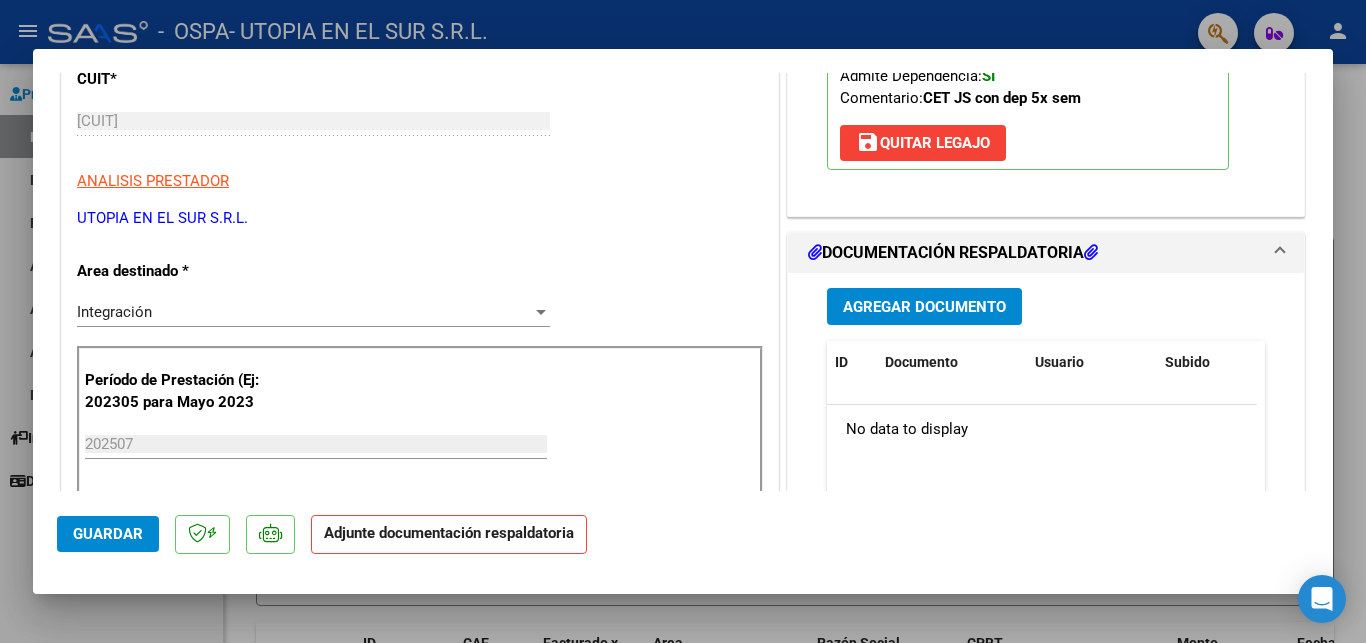 click on "Agregar Documento" at bounding box center (924, 307) 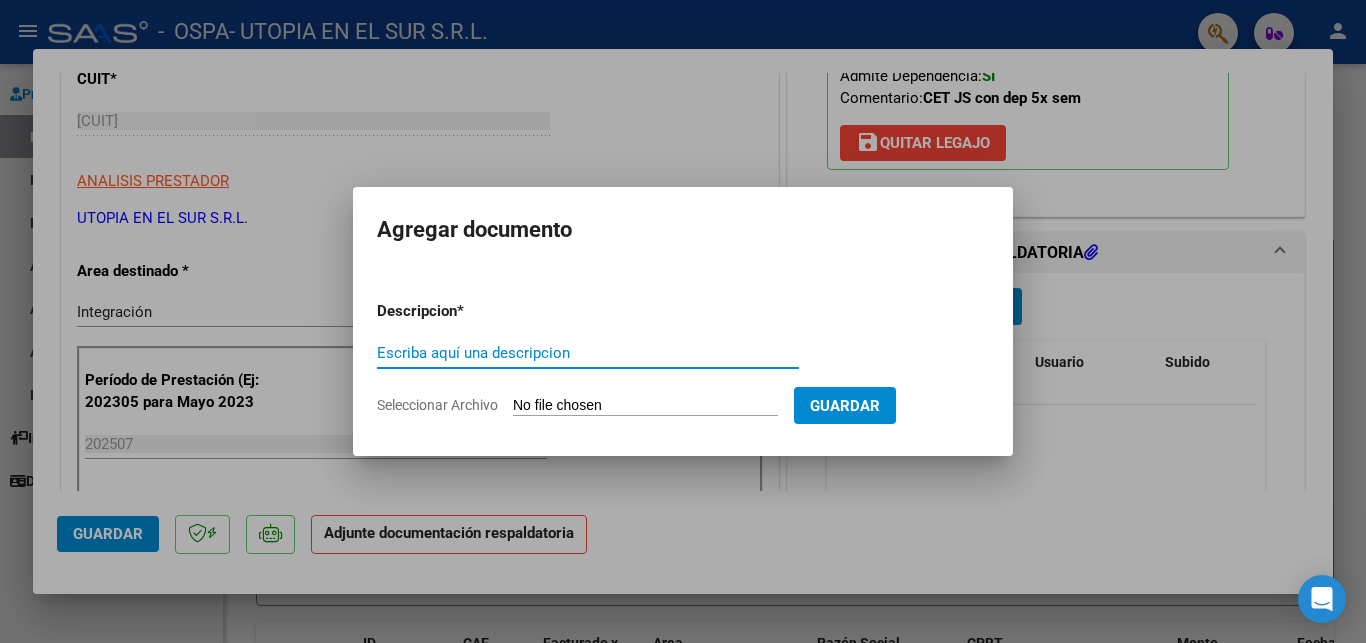 click on "Escriba aquí una descripcion" at bounding box center (588, 353) 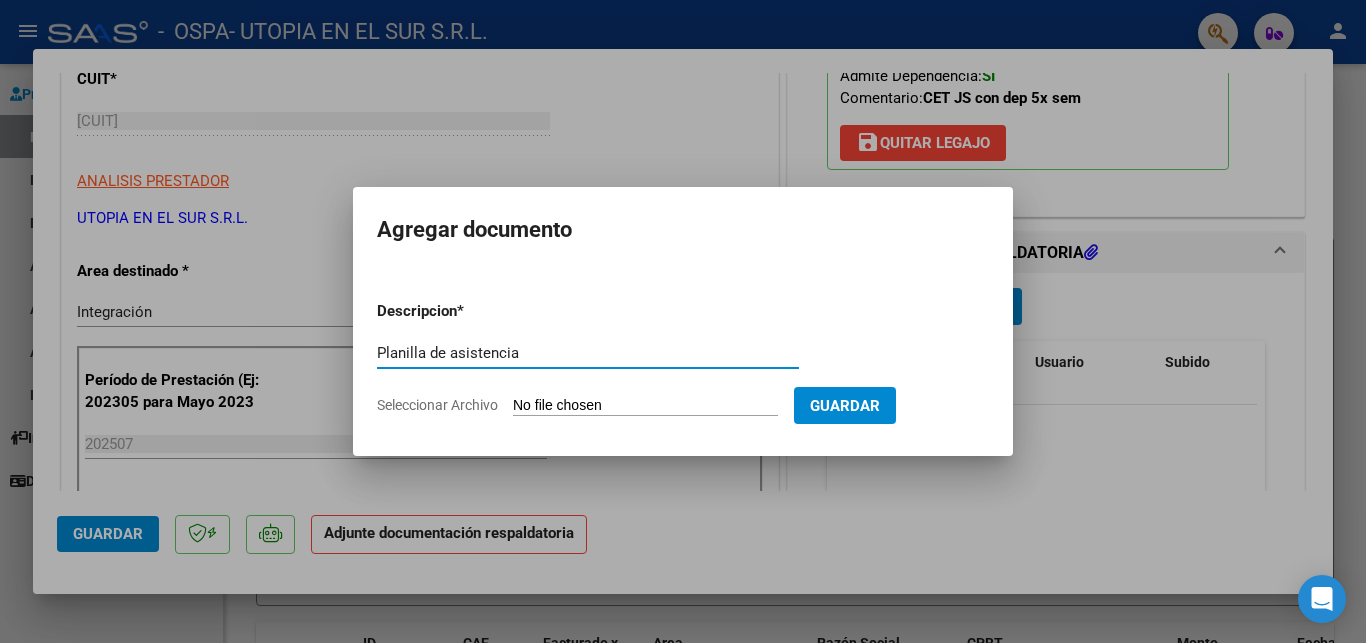 type on "Planilla de asistencia" 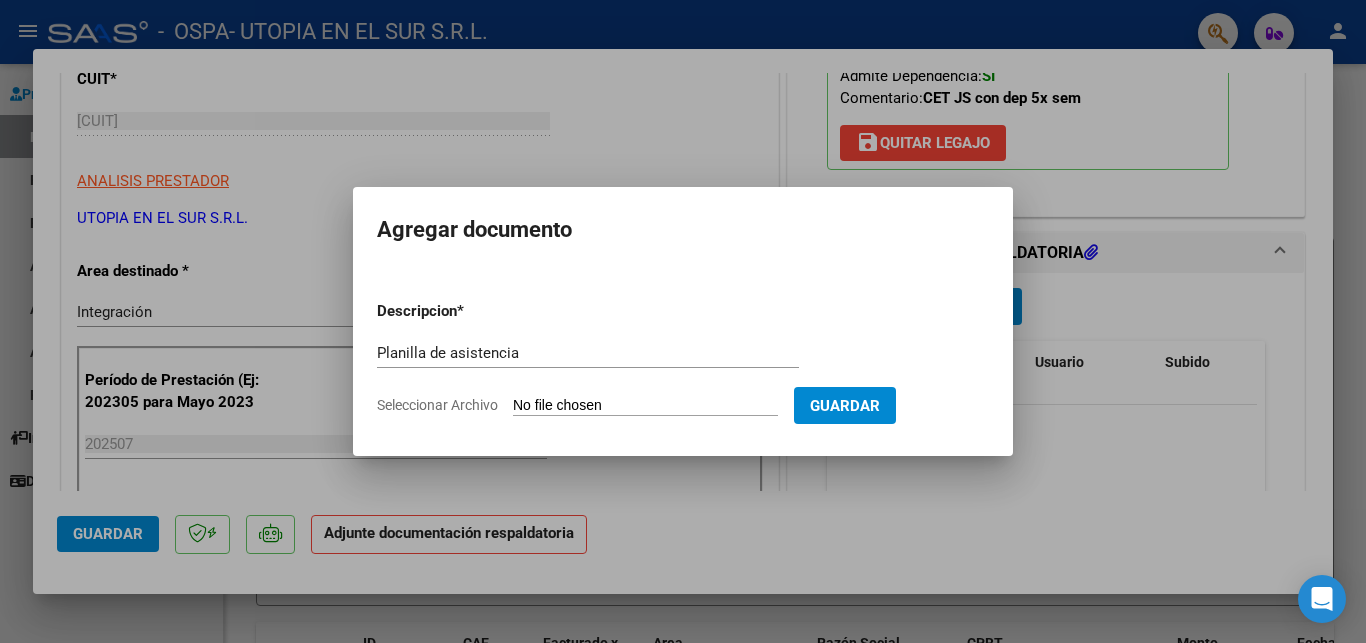 click on "Seleccionar Archivo" at bounding box center (645, 406) 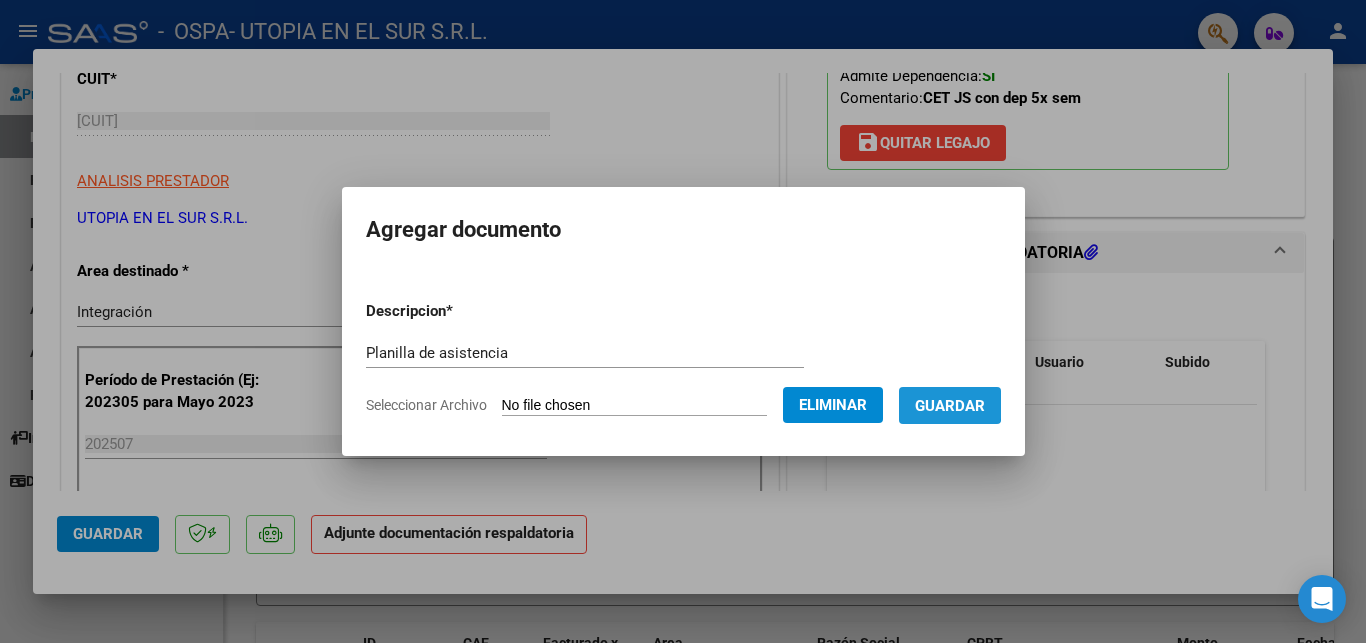 click on "Guardar" at bounding box center (950, 406) 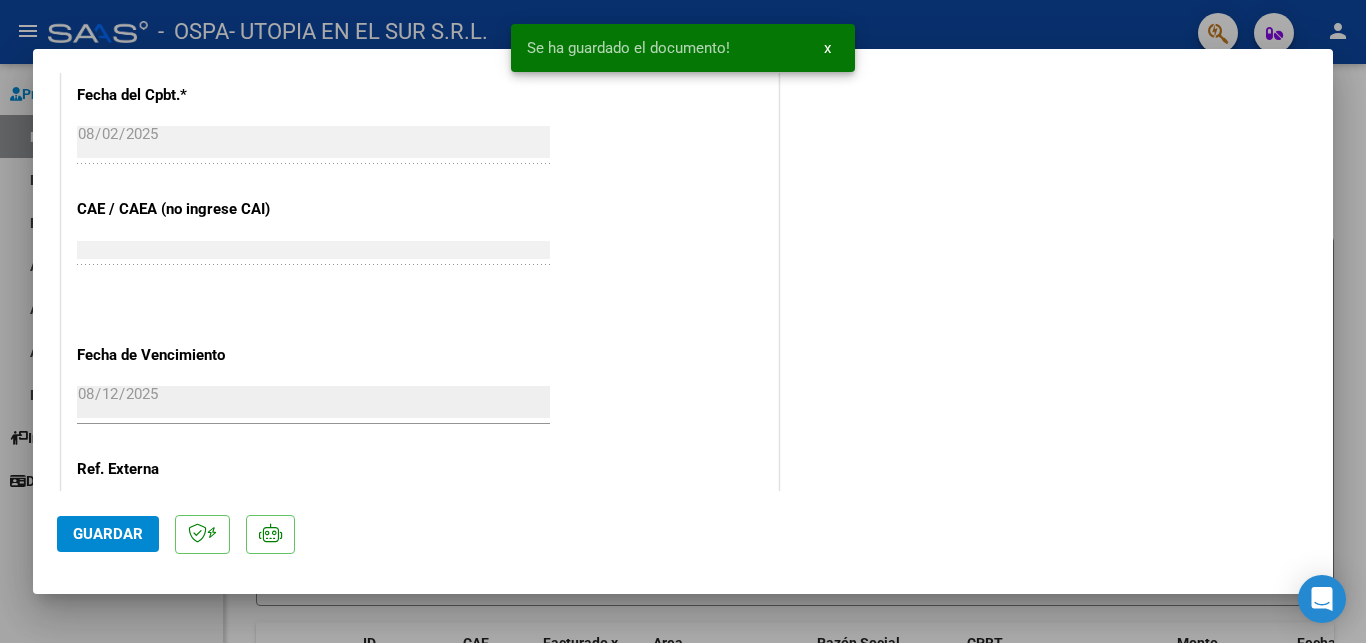 scroll, scrollTop: 1296, scrollLeft: 0, axis: vertical 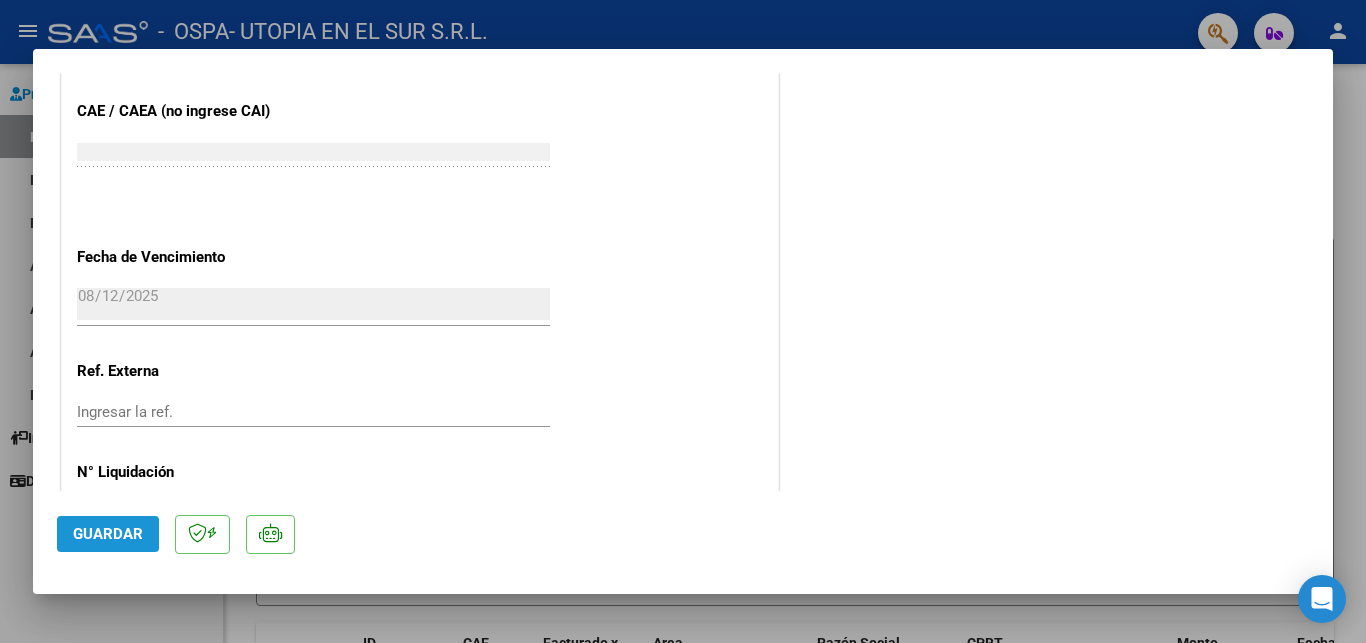 click on "Guardar" 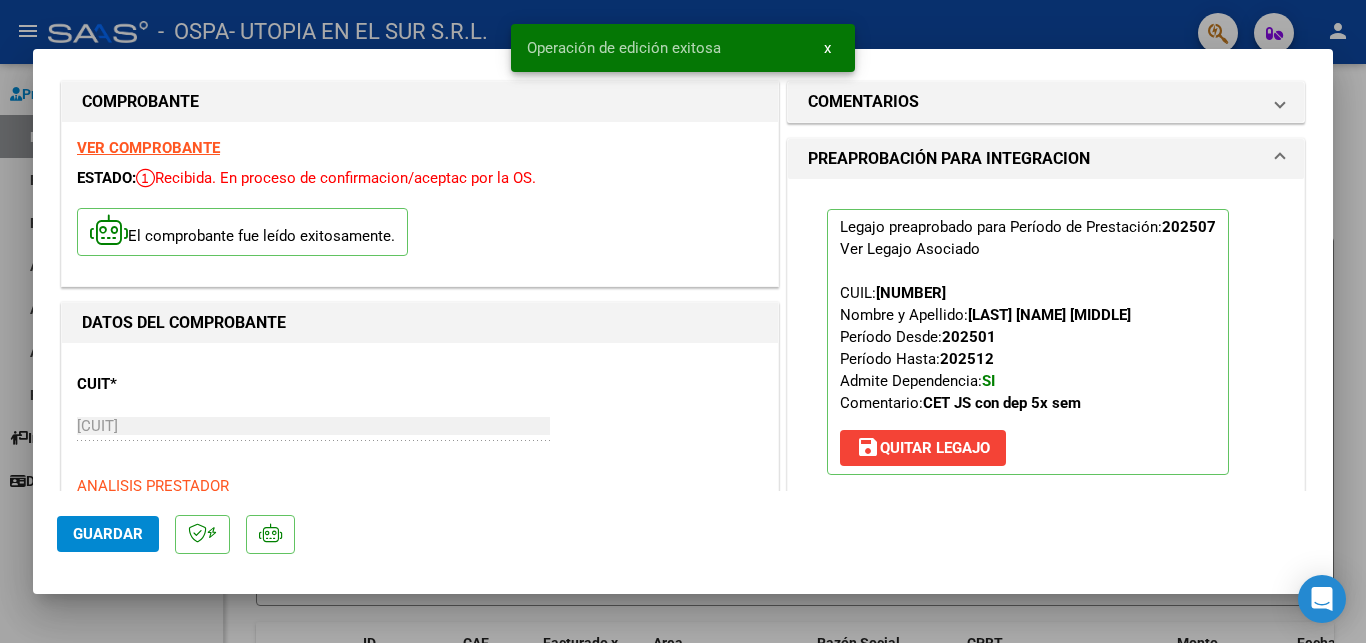scroll, scrollTop: 0, scrollLeft: 0, axis: both 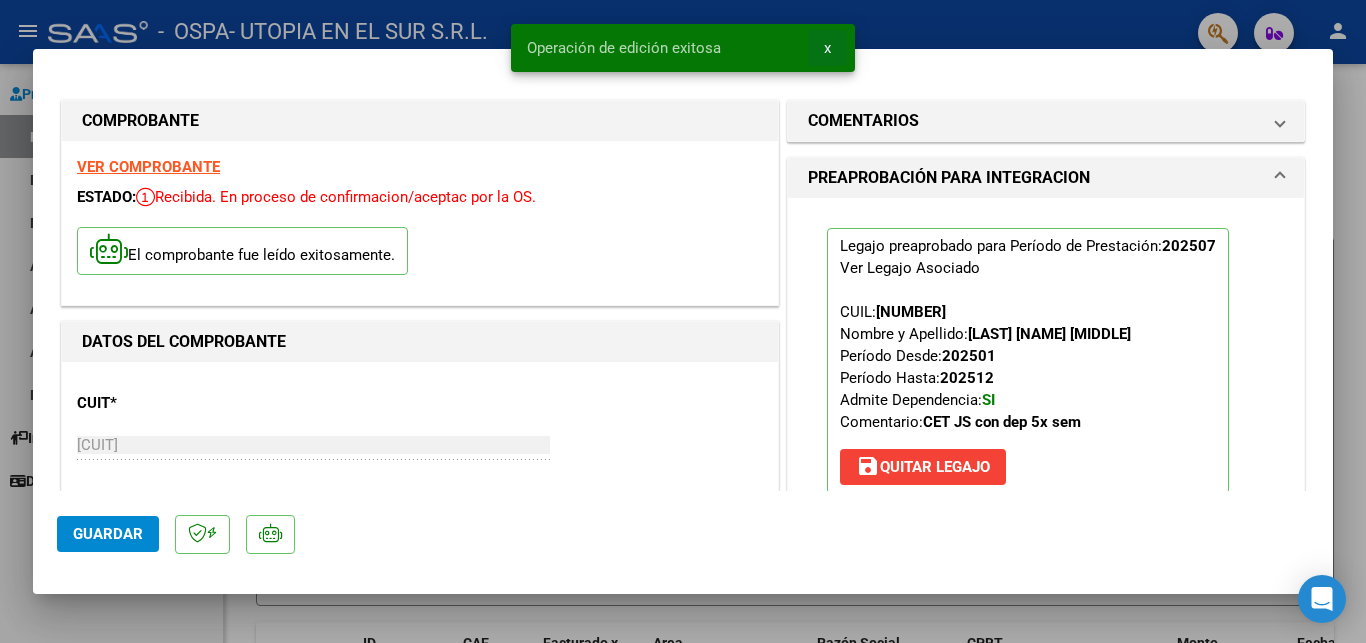 click on "x" at bounding box center [827, 48] 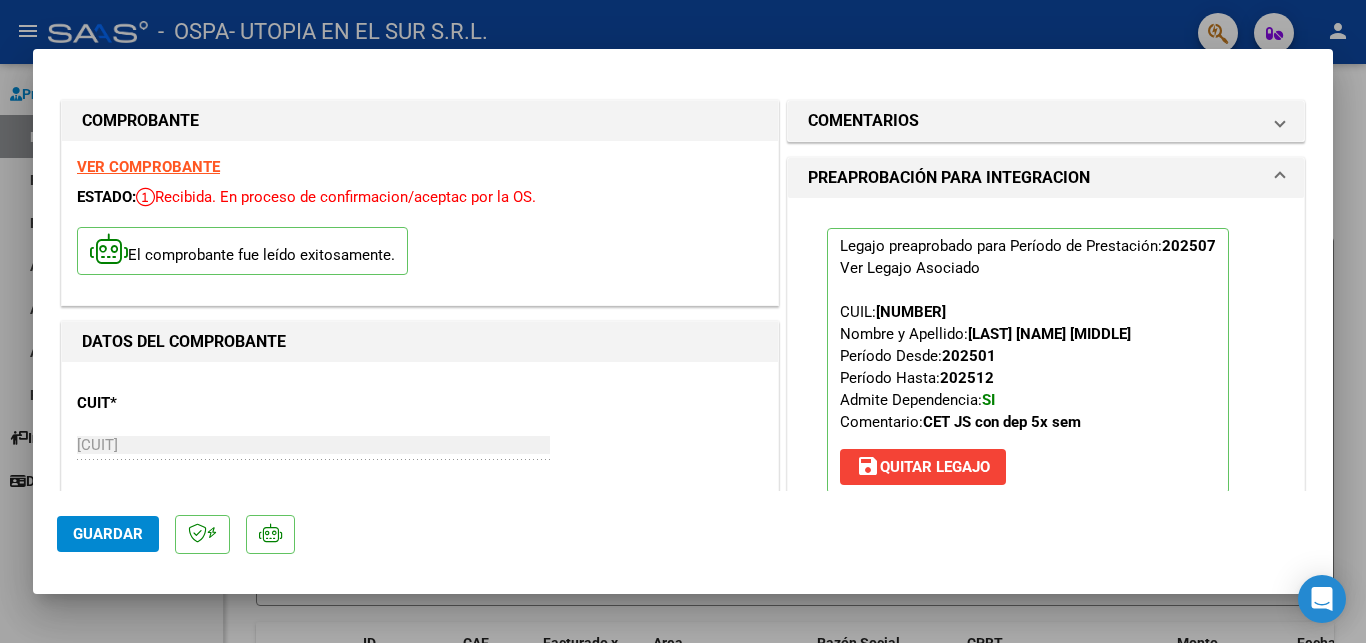 click at bounding box center [683, 321] 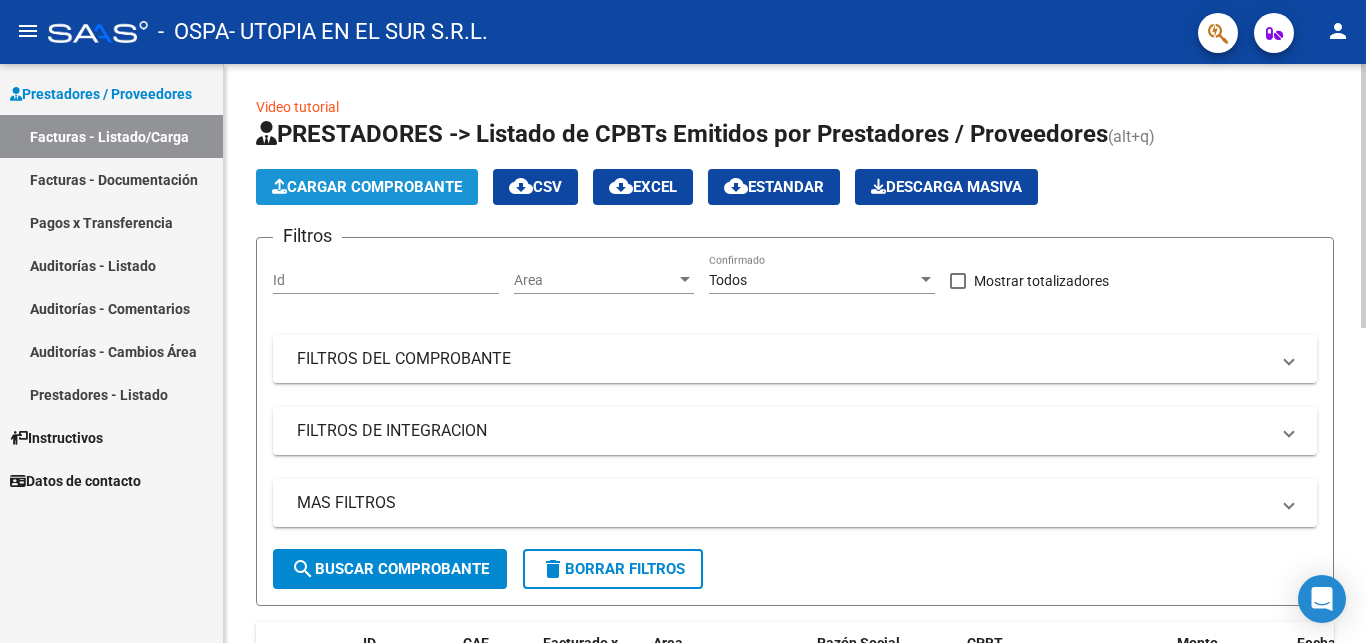 click on "Cargar Comprobante" 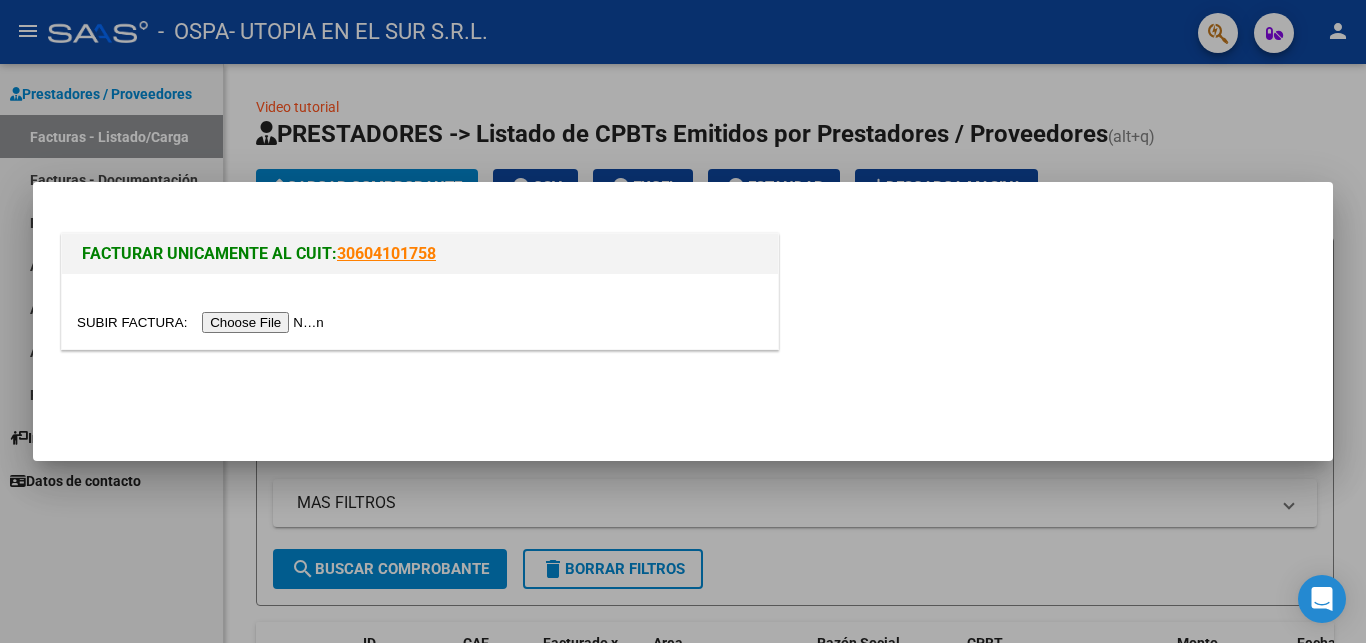 click at bounding box center [203, 322] 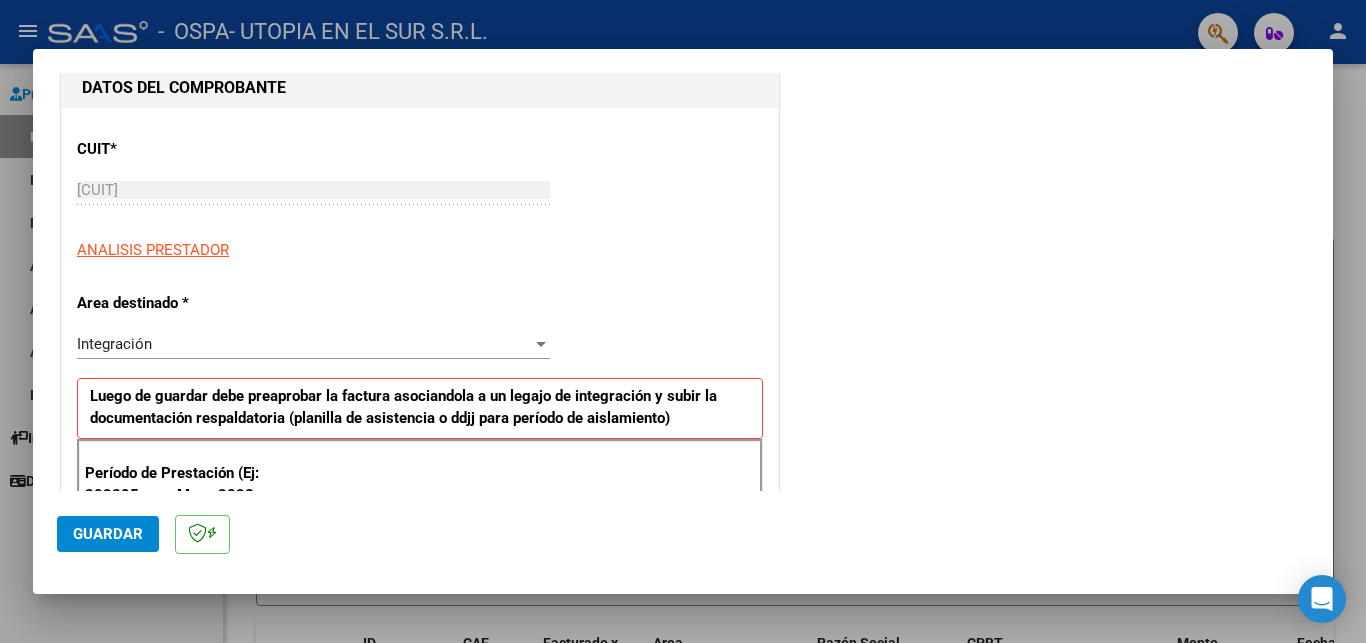 scroll, scrollTop: 432, scrollLeft: 0, axis: vertical 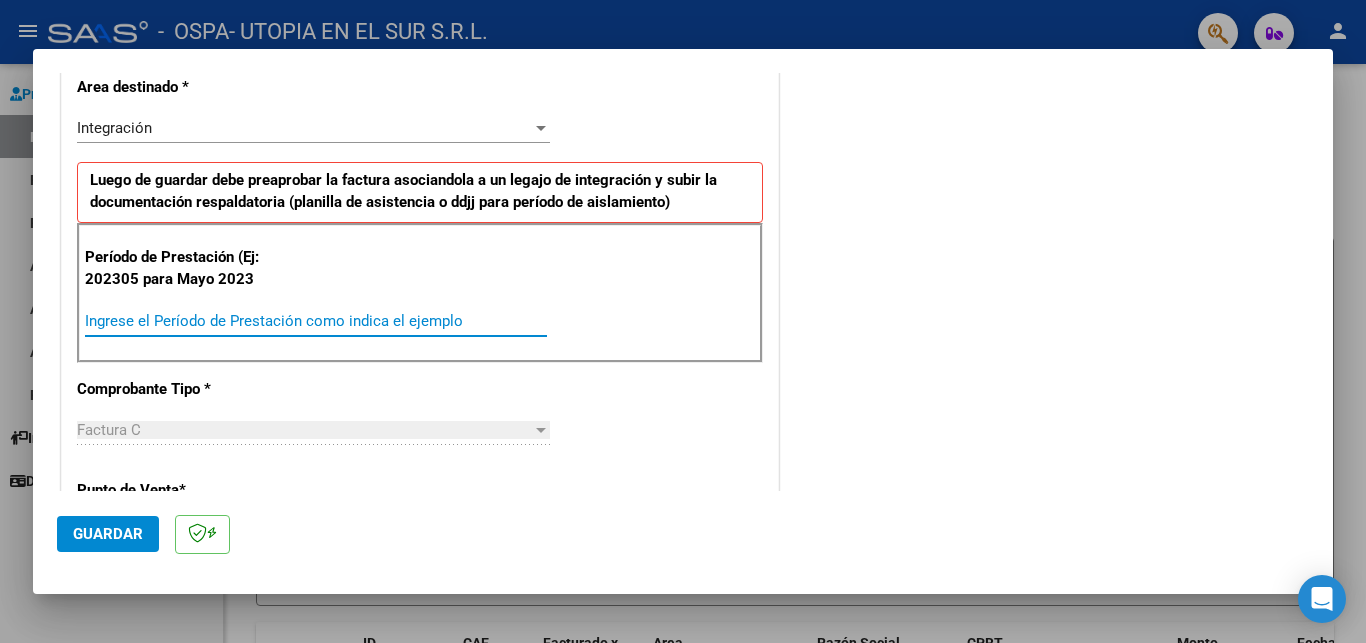 click on "Ingrese el Período de Prestación como indica el ejemplo" at bounding box center (316, 321) 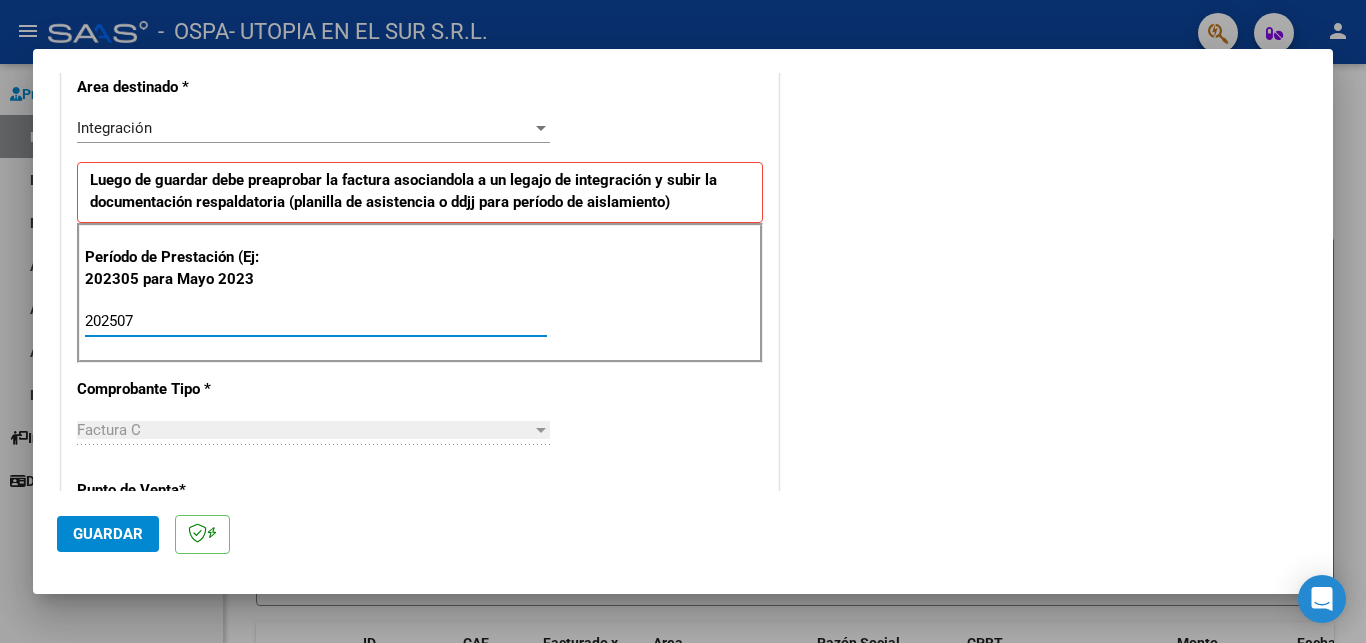 type on "202507" 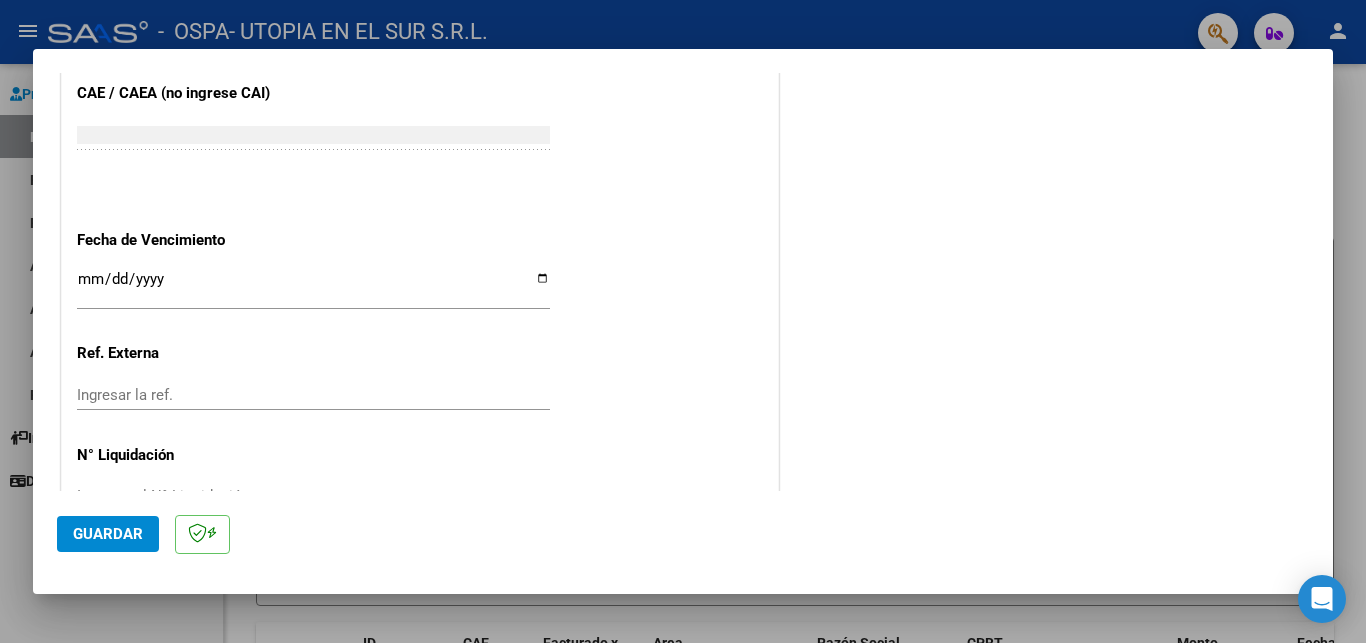 scroll, scrollTop: 1280, scrollLeft: 0, axis: vertical 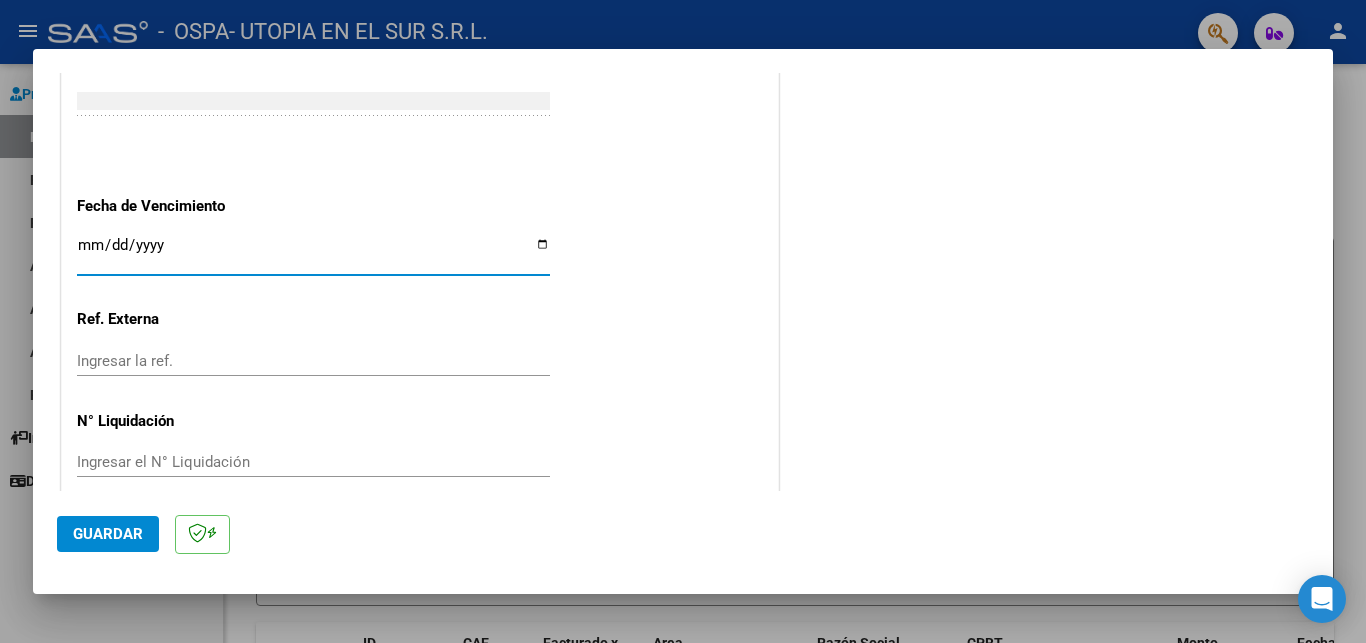 click on "Ingresar la fecha" at bounding box center (313, 253) 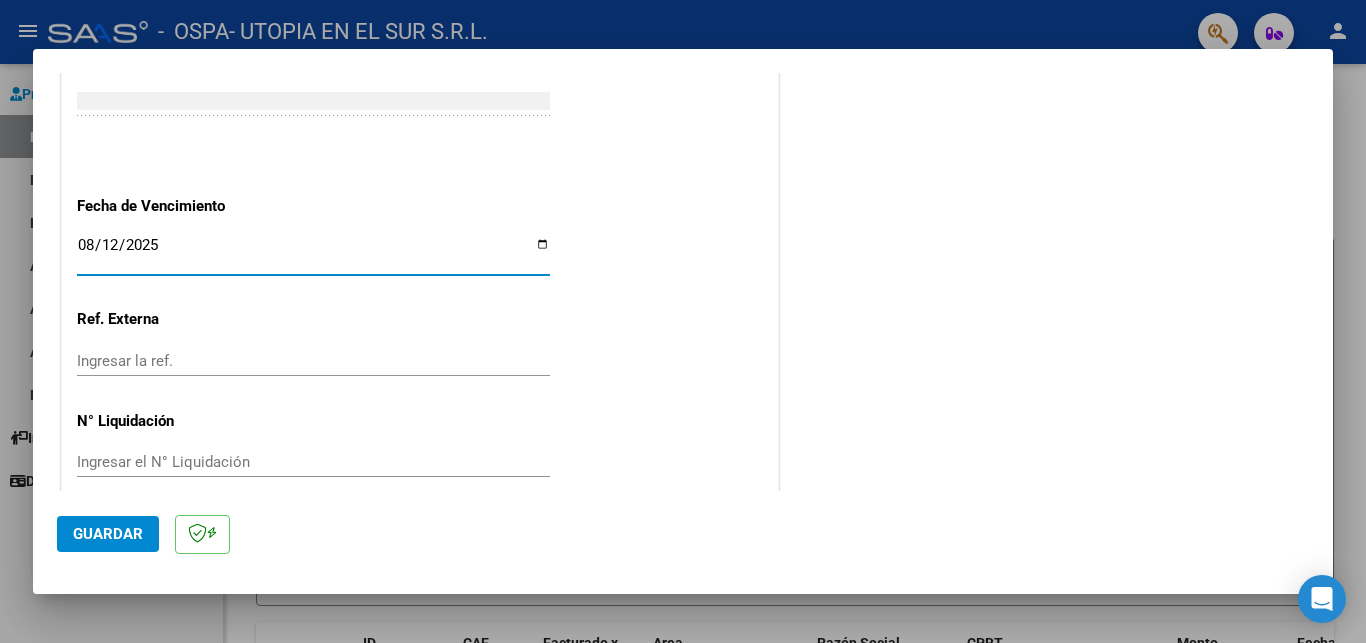 click on "Guardar" 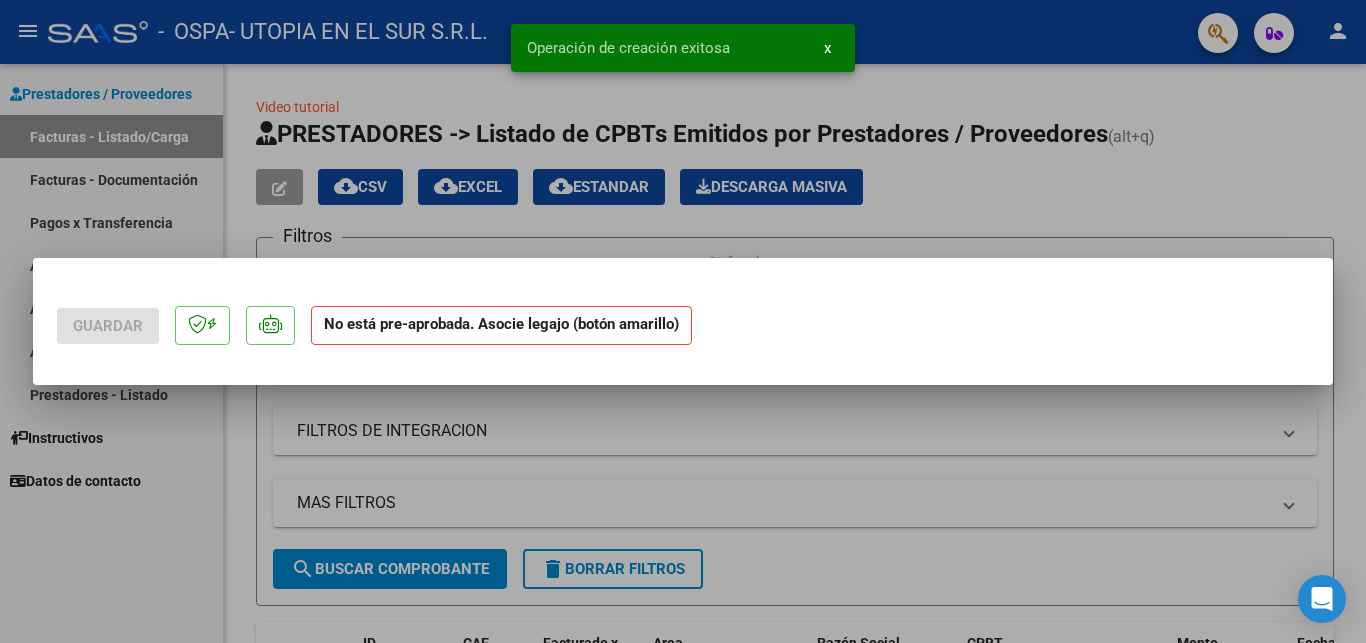 scroll, scrollTop: 0, scrollLeft: 0, axis: both 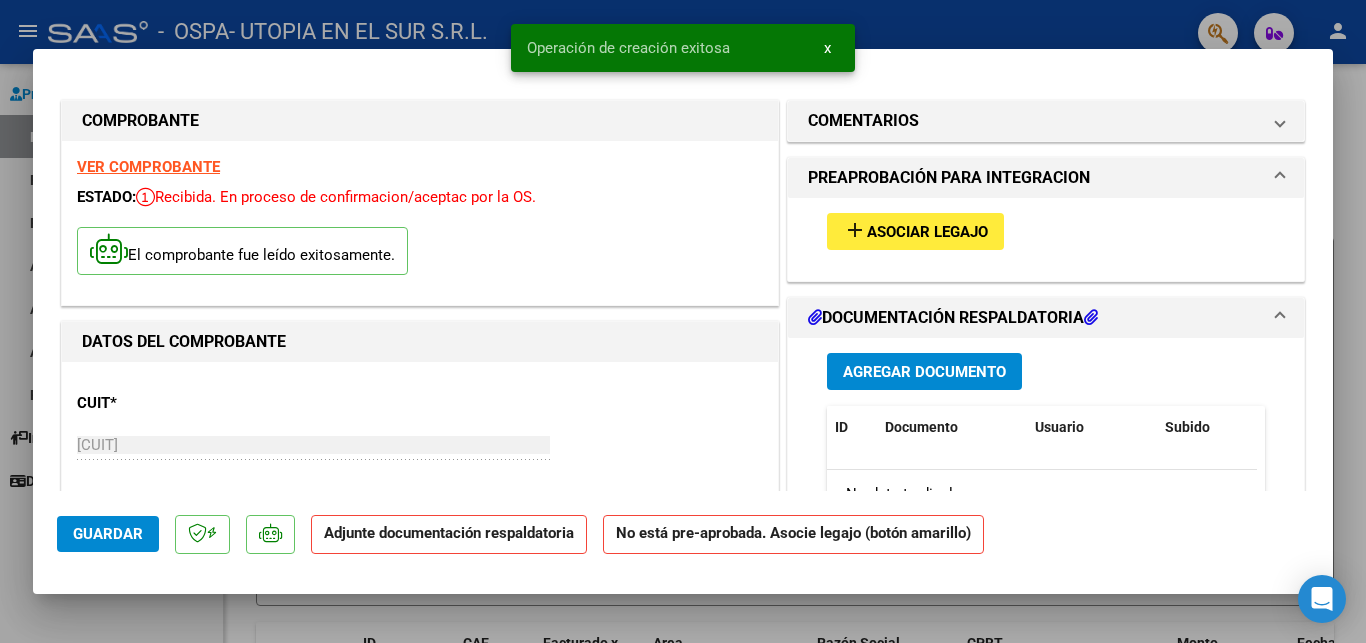 click on "Asociar Legajo" at bounding box center [927, 232] 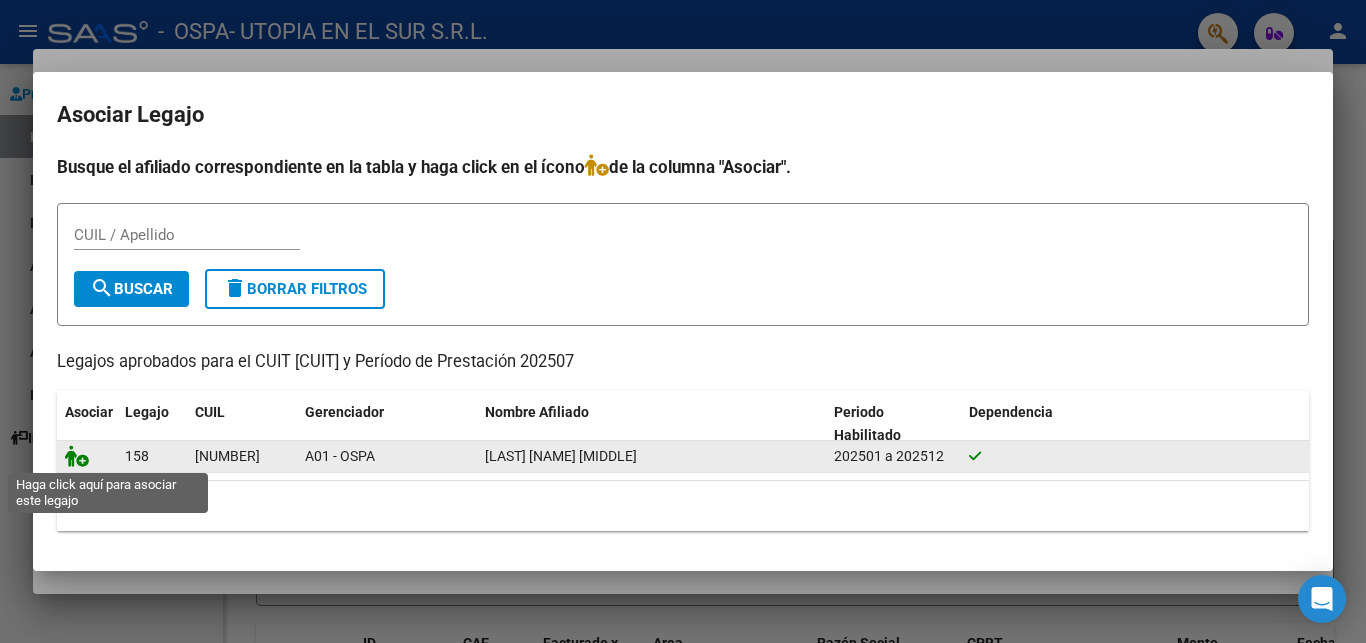 click 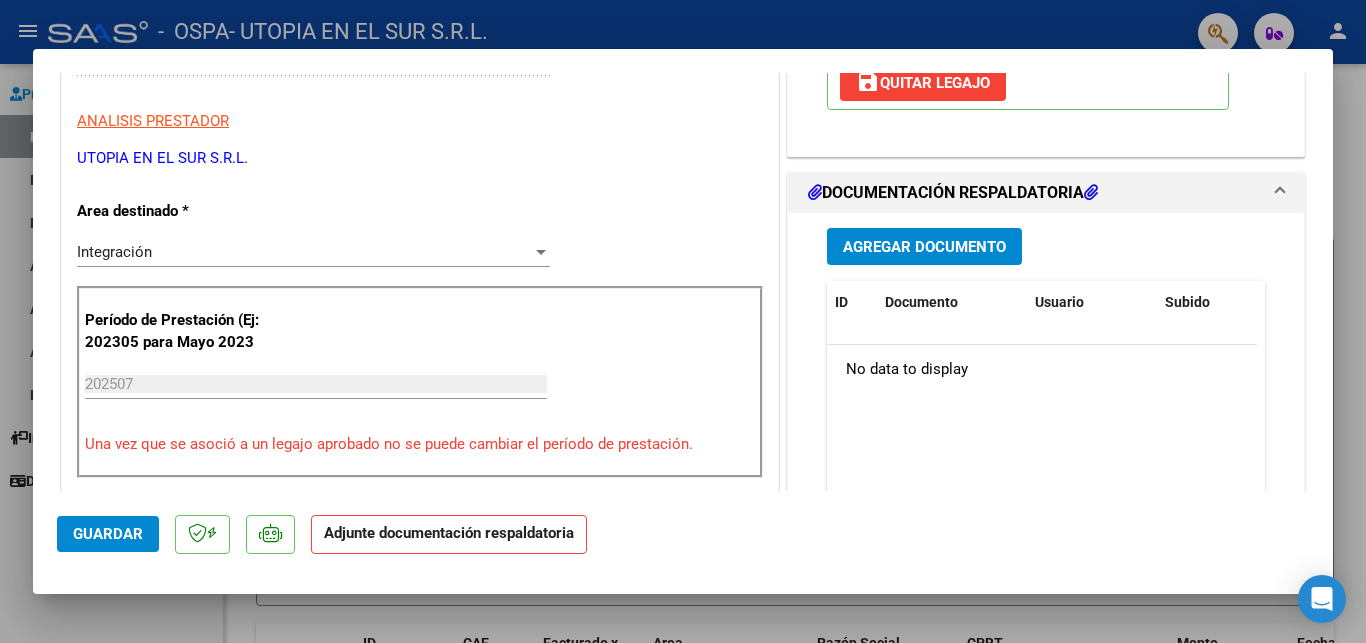scroll, scrollTop: 216, scrollLeft: 0, axis: vertical 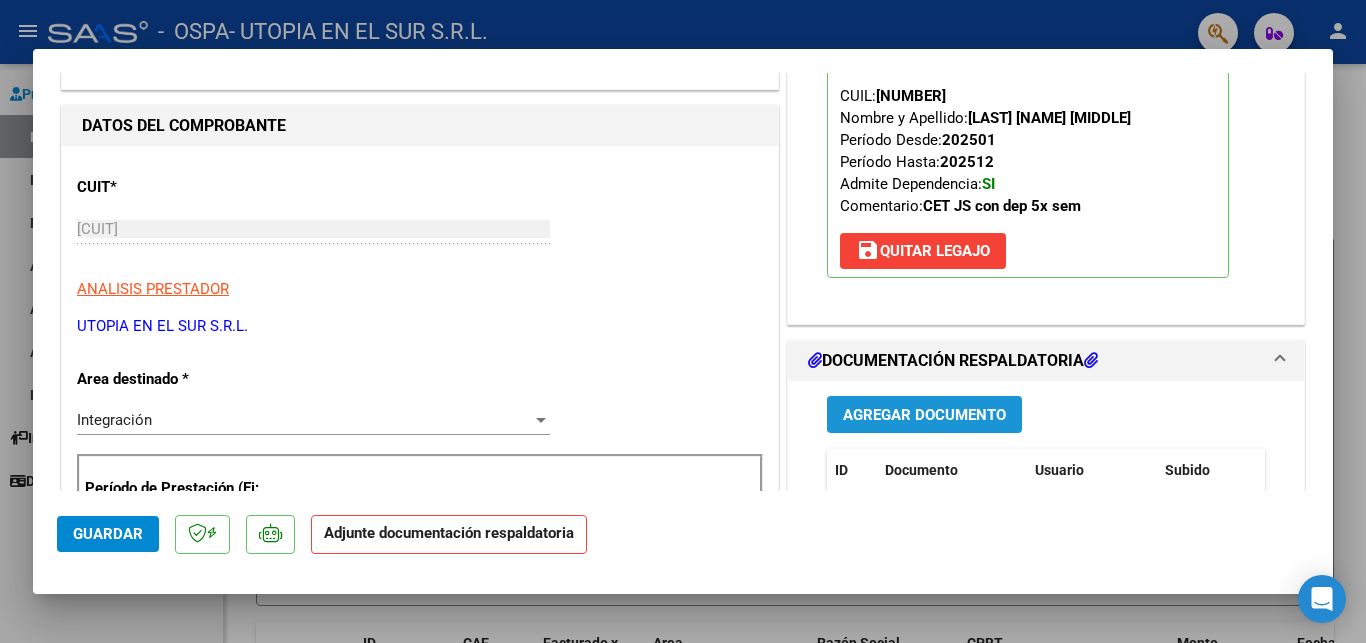 click on "Agregar Documento" at bounding box center (924, 415) 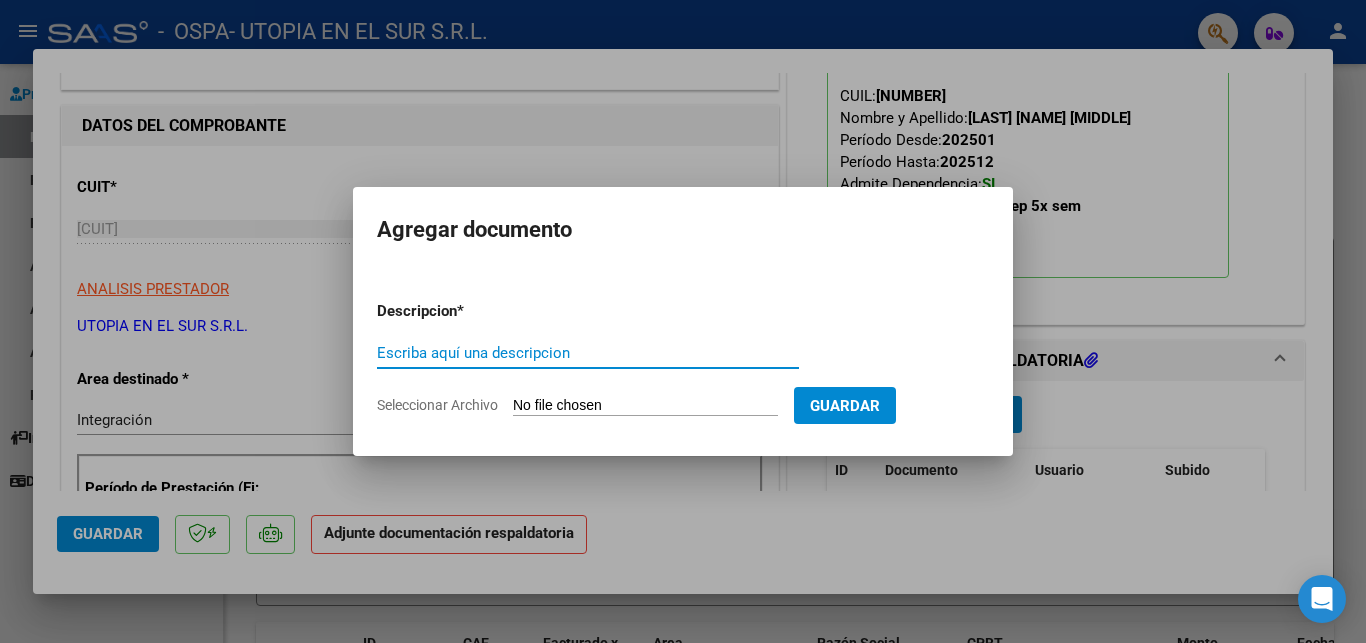 click on "Escriba aquí una descripcion" at bounding box center [588, 353] 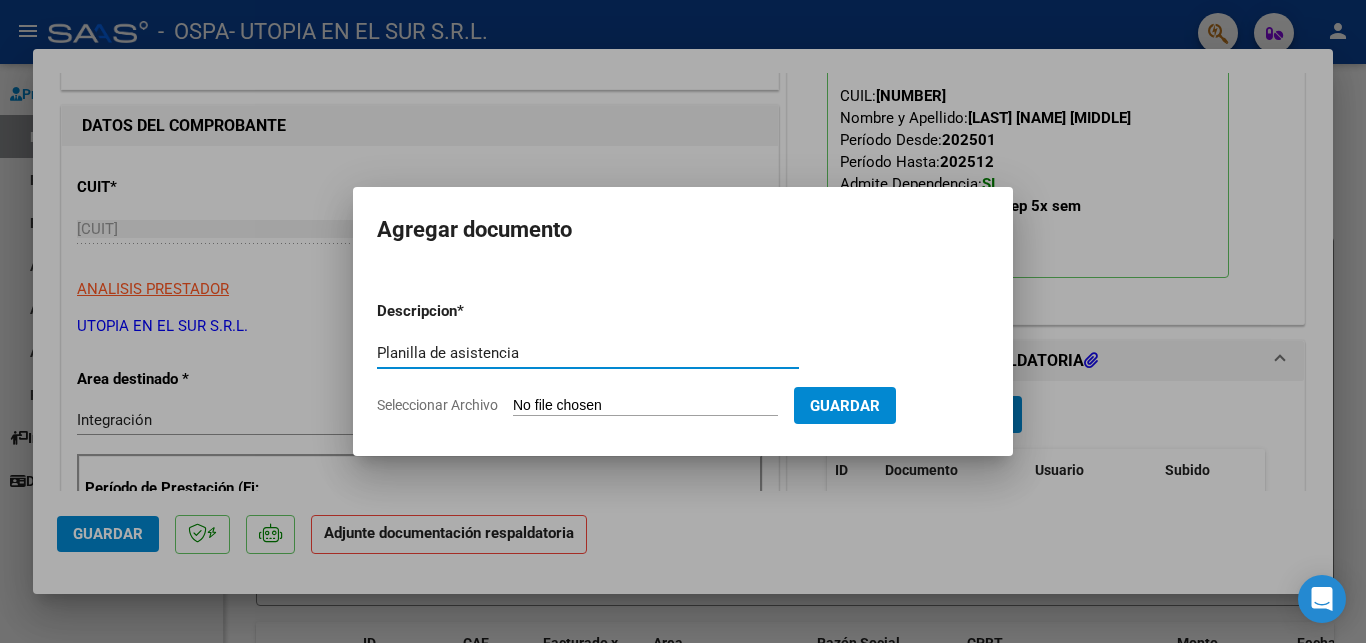 type on "Planilla de asistencia" 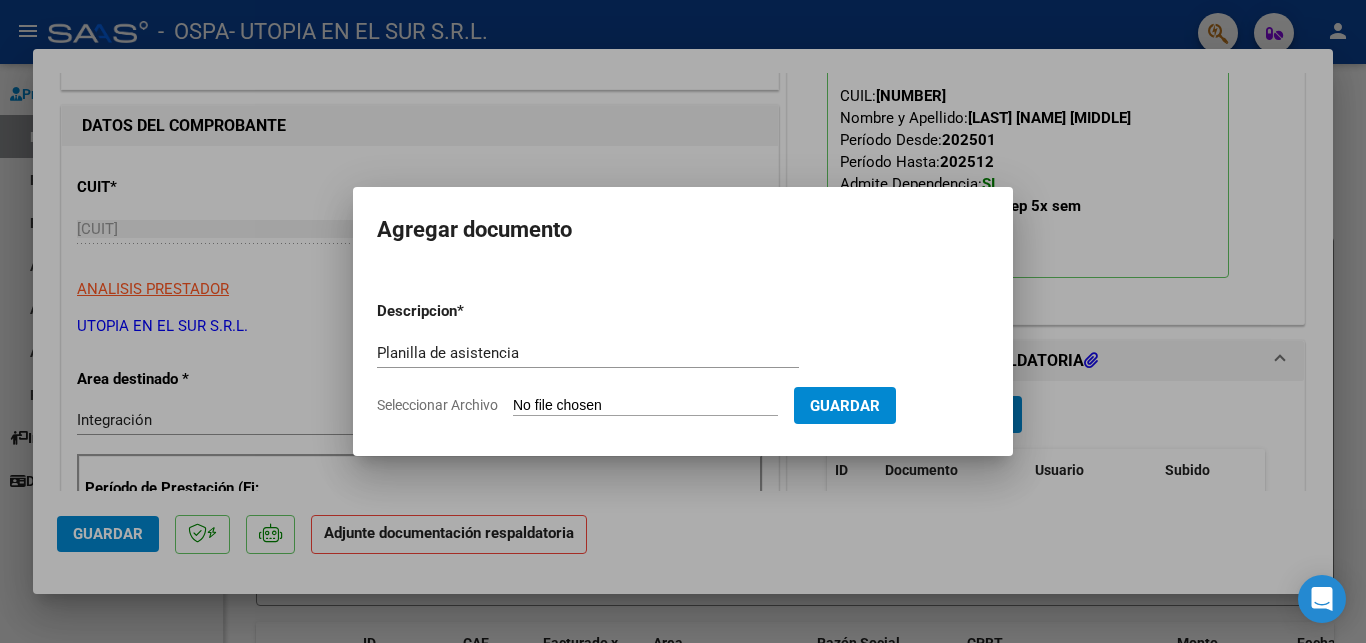 click on "Seleccionar Archivo" at bounding box center [645, 406] 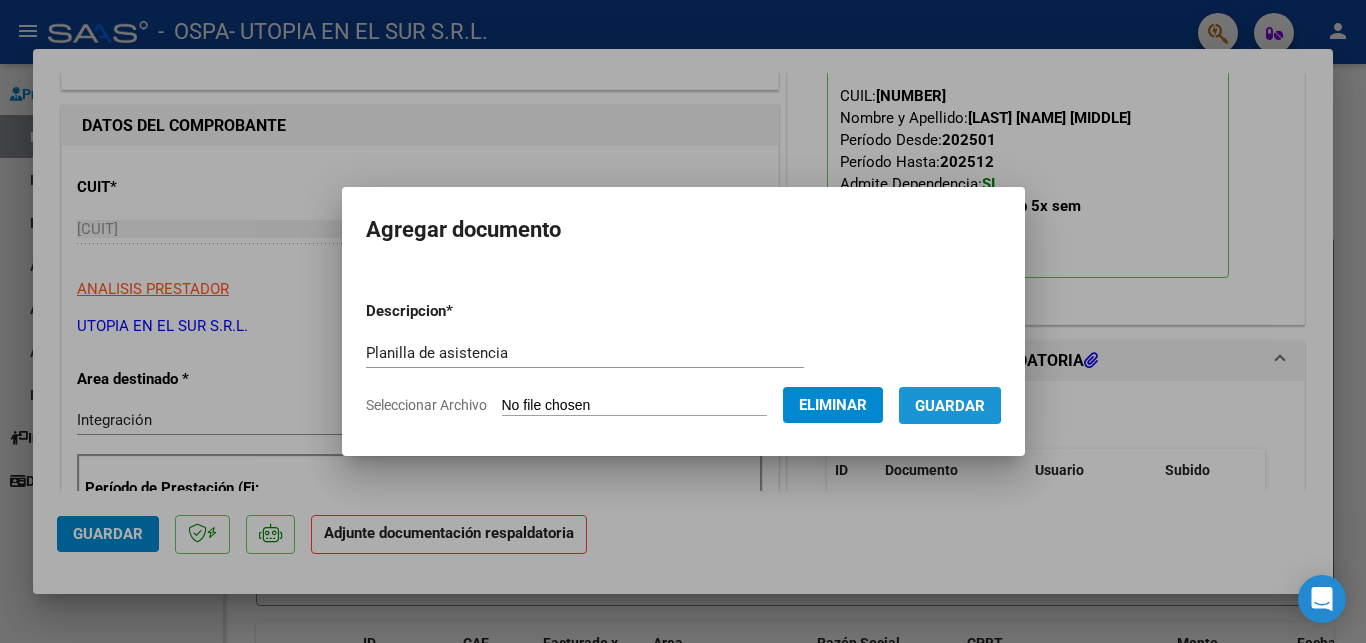 click on "Guardar" at bounding box center [950, 406] 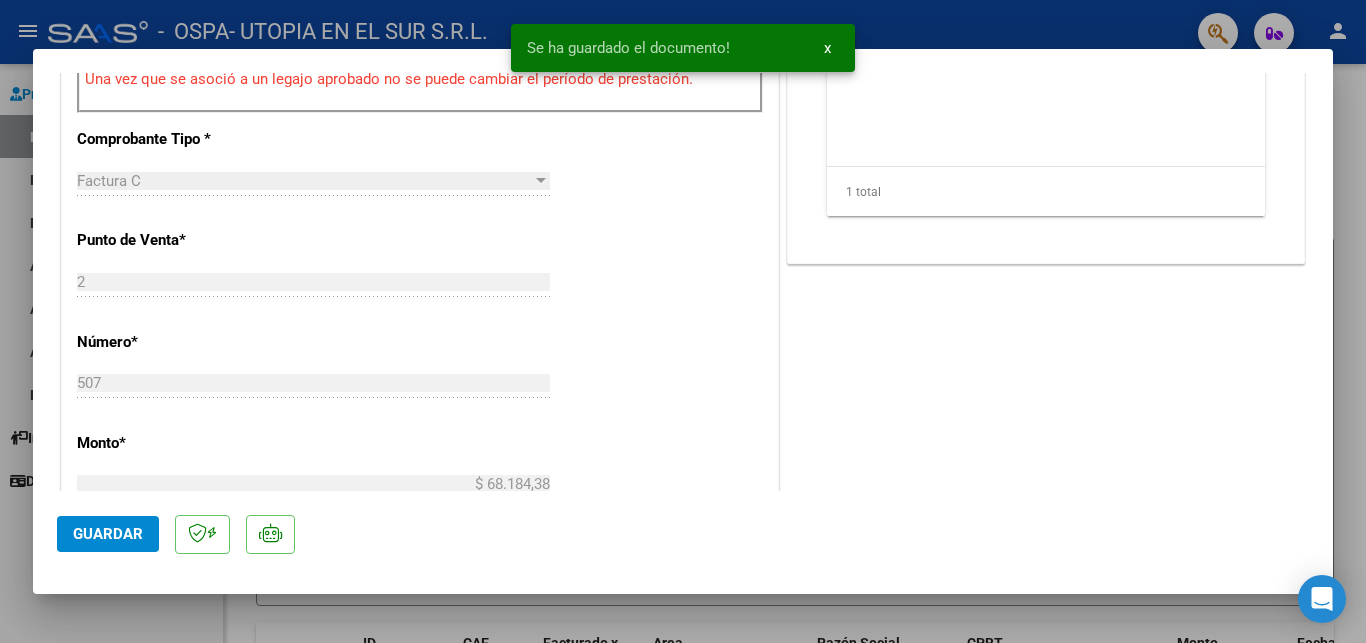 scroll, scrollTop: 972, scrollLeft: 0, axis: vertical 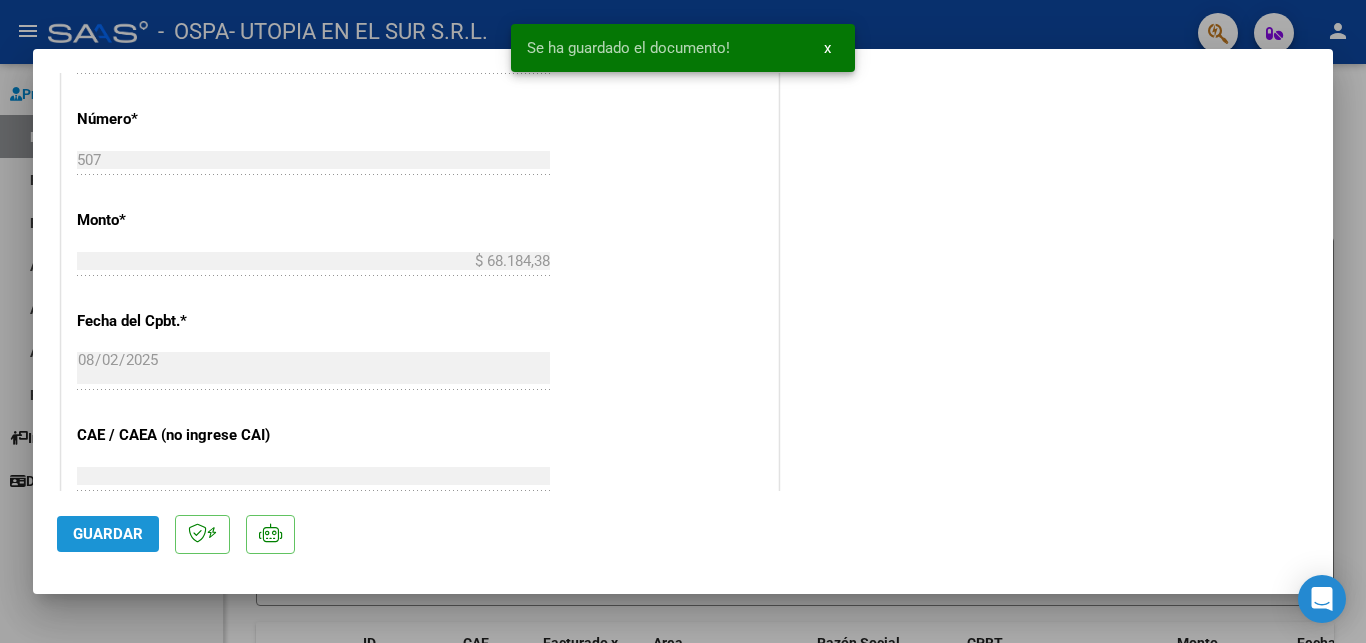 click on "Guardar" 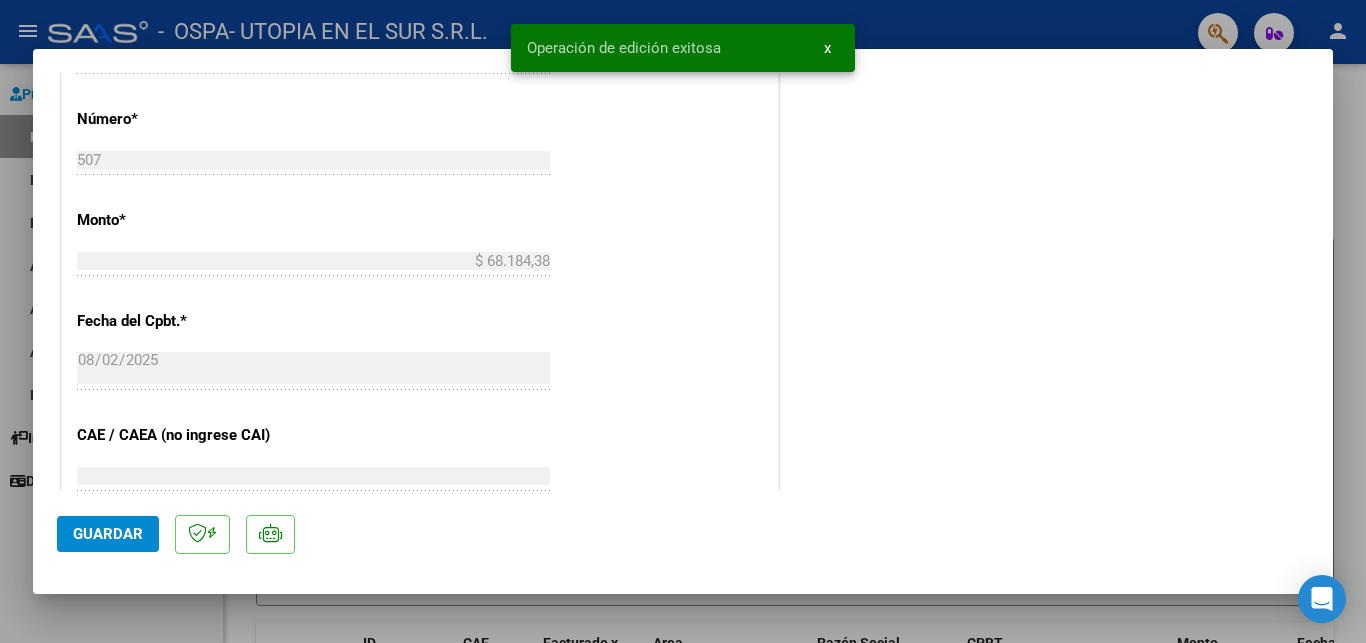 click at bounding box center [683, 321] 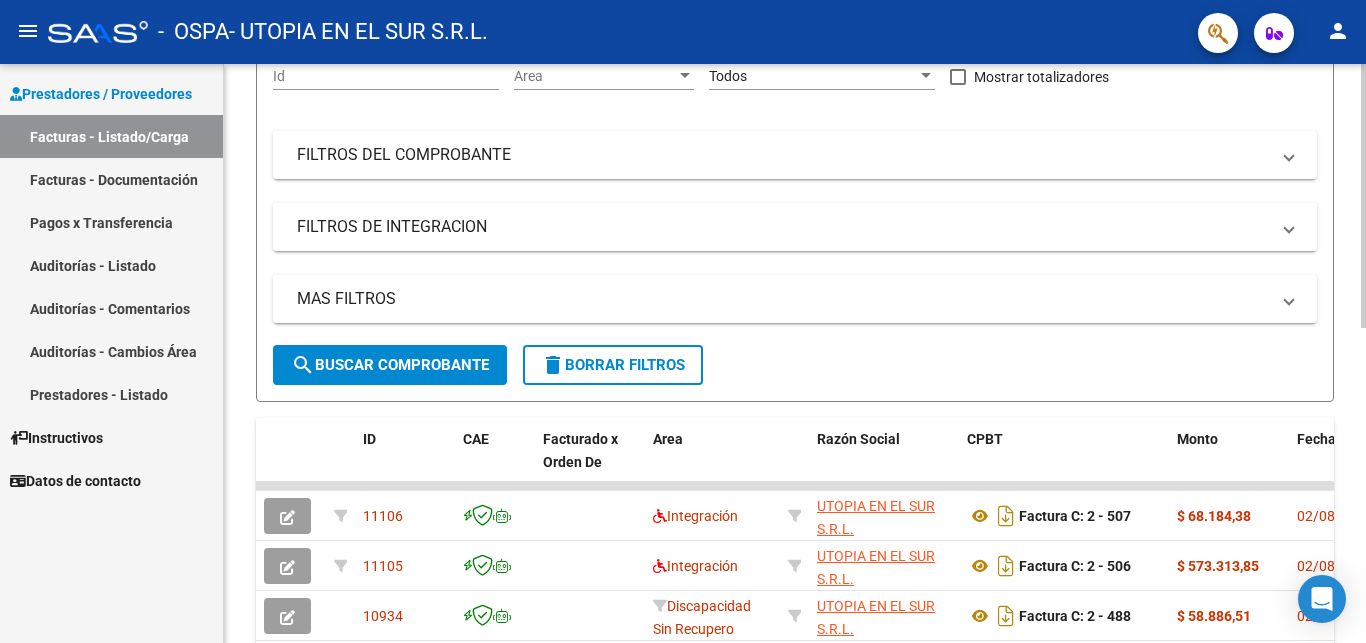 scroll, scrollTop: 510, scrollLeft: 0, axis: vertical 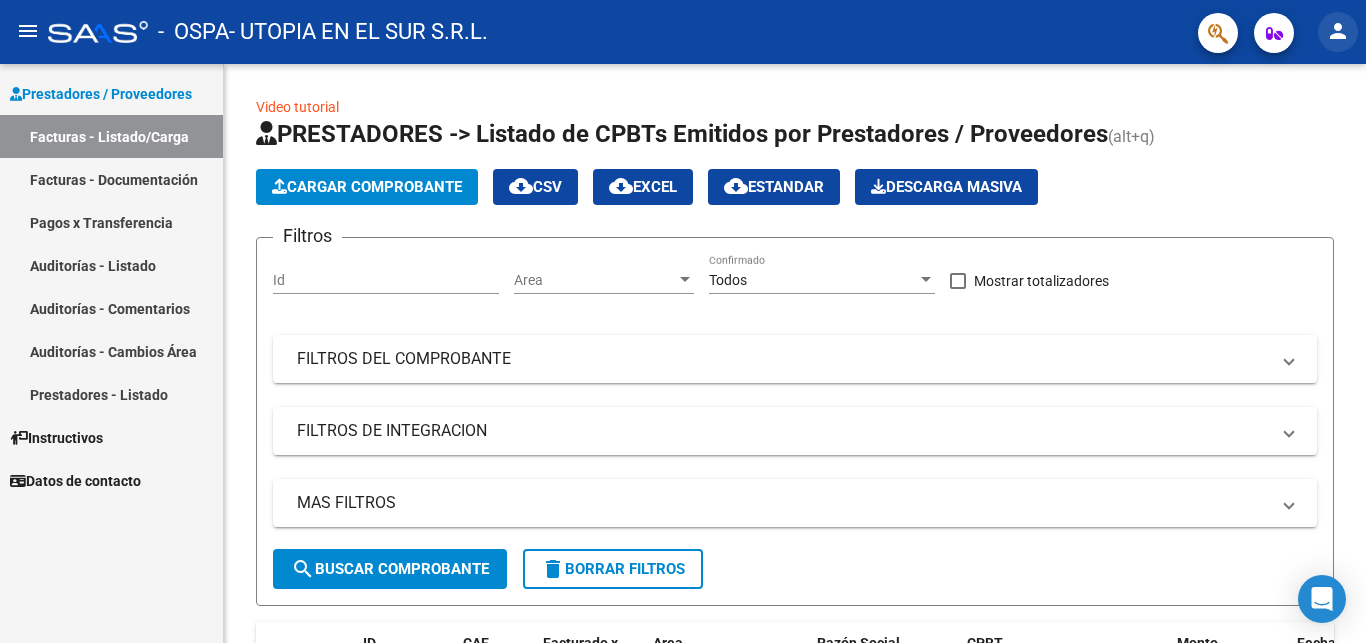 click on "person" 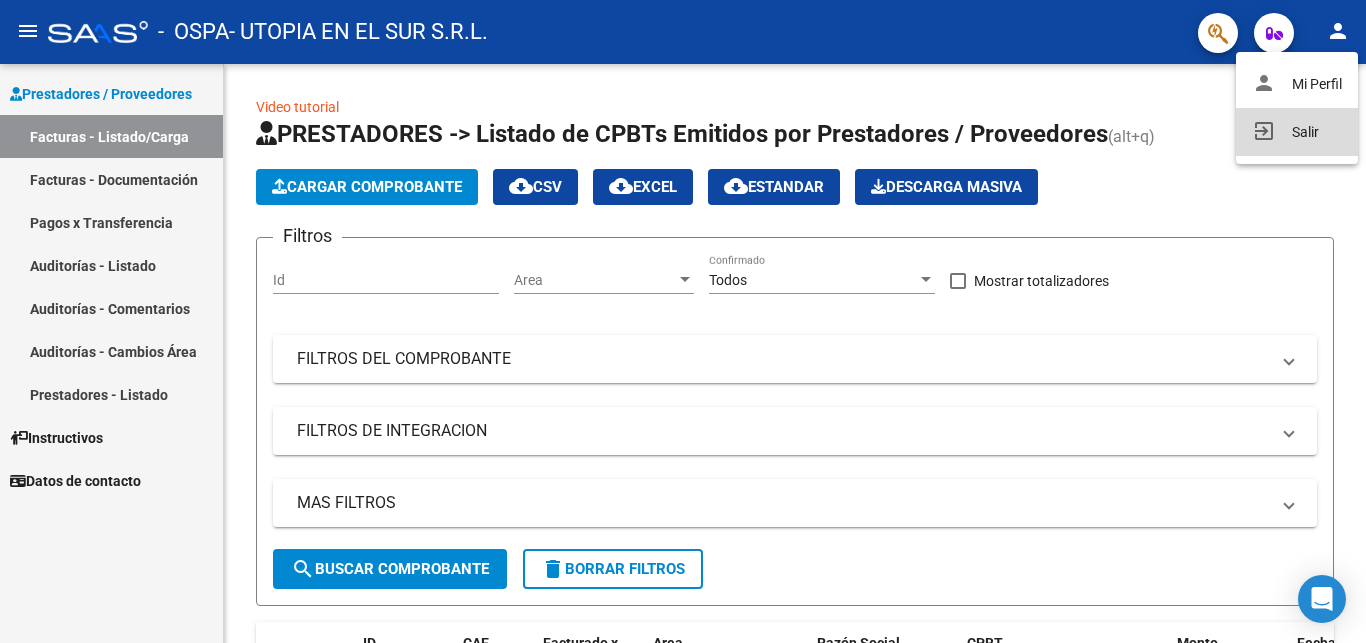 click on "exit_to_app  Salir" at bounding box center [1297, 132] 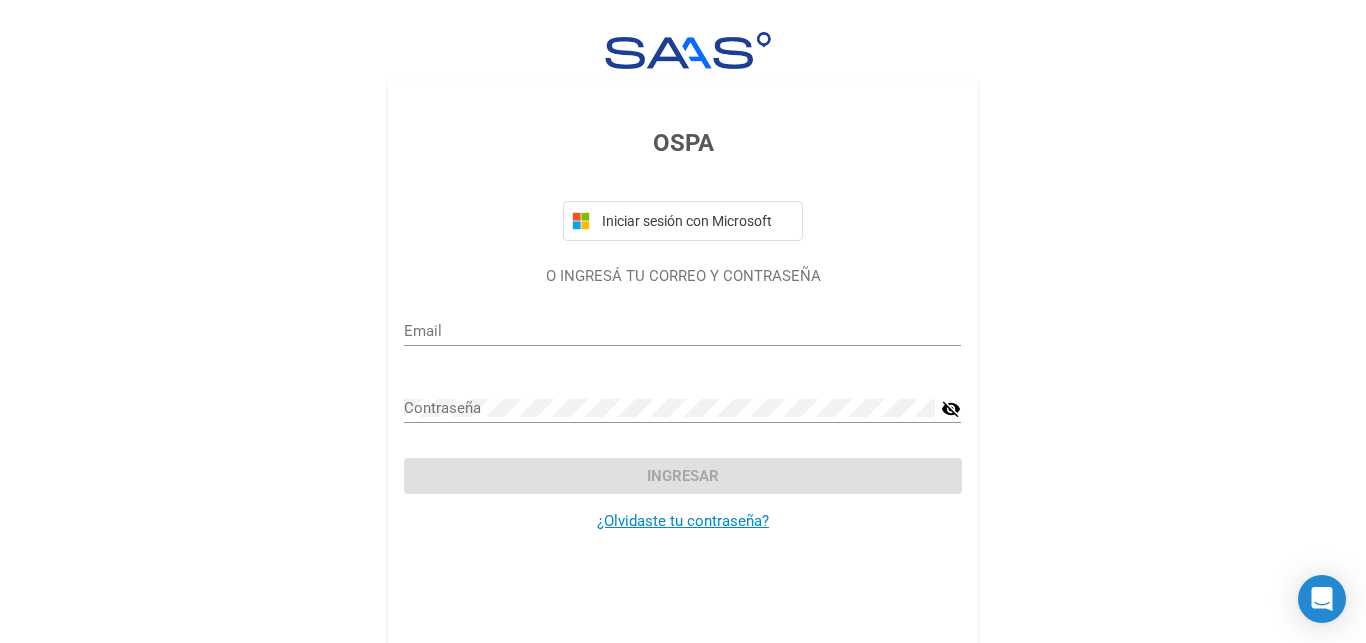 type on "[EMAIL]" 